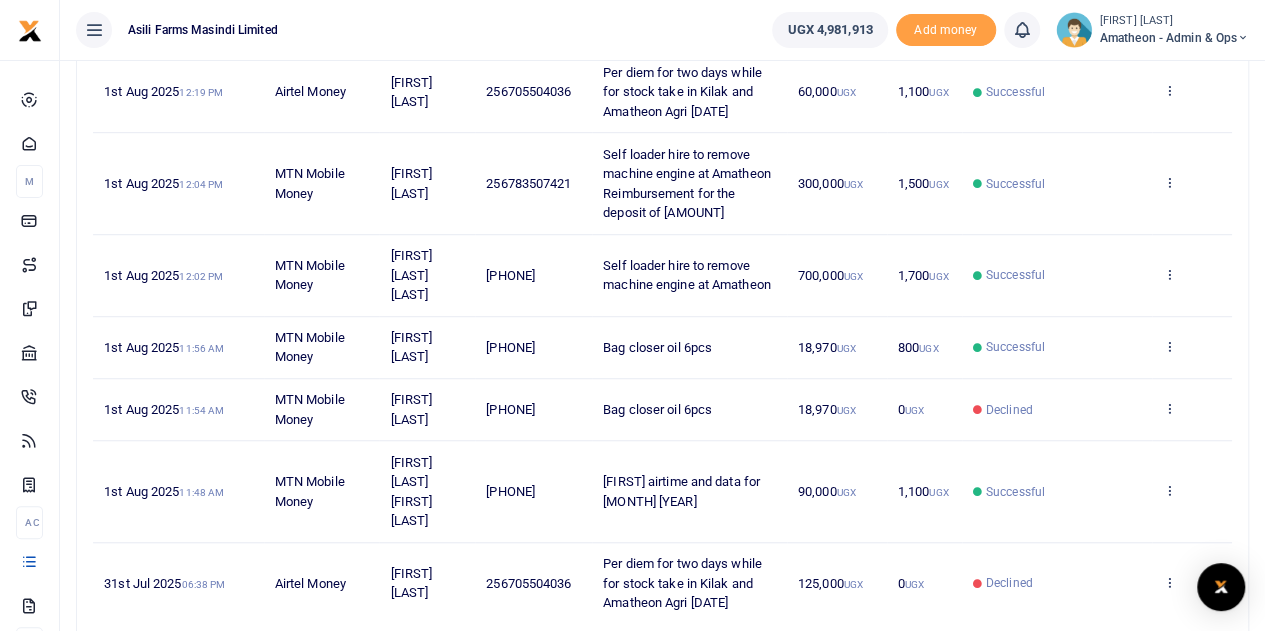 scroll, scrollTop: 634, scrollLeft: 0, axis: vertical 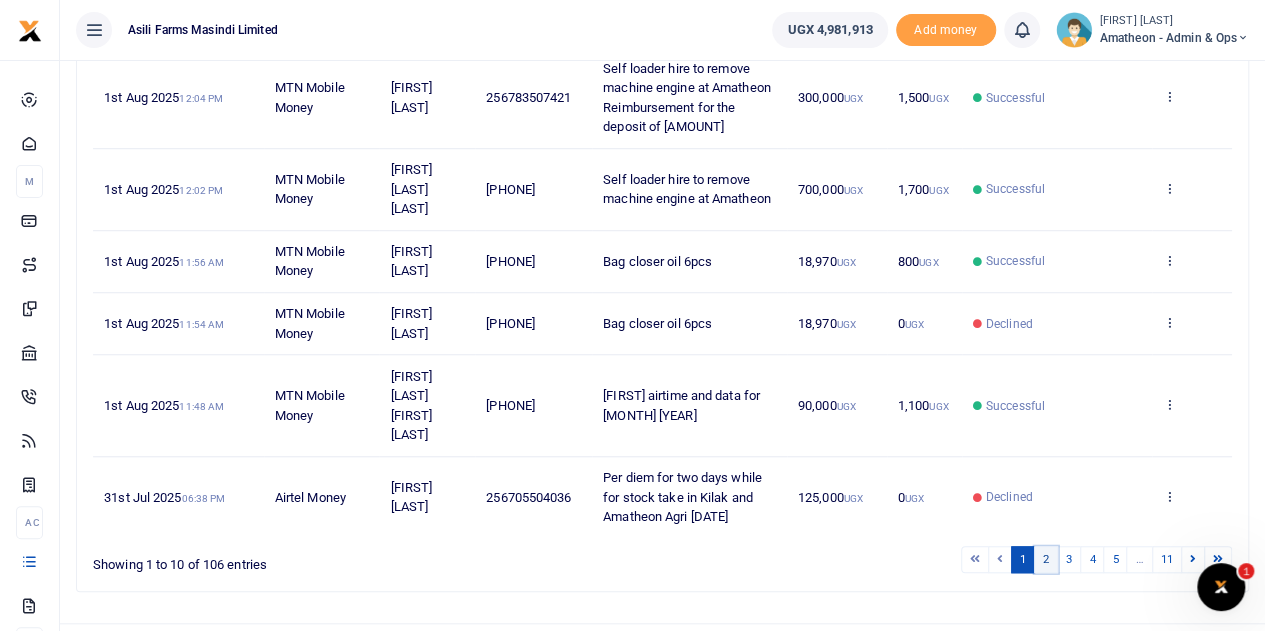 click on "2" at bounding box center [1046, 559] 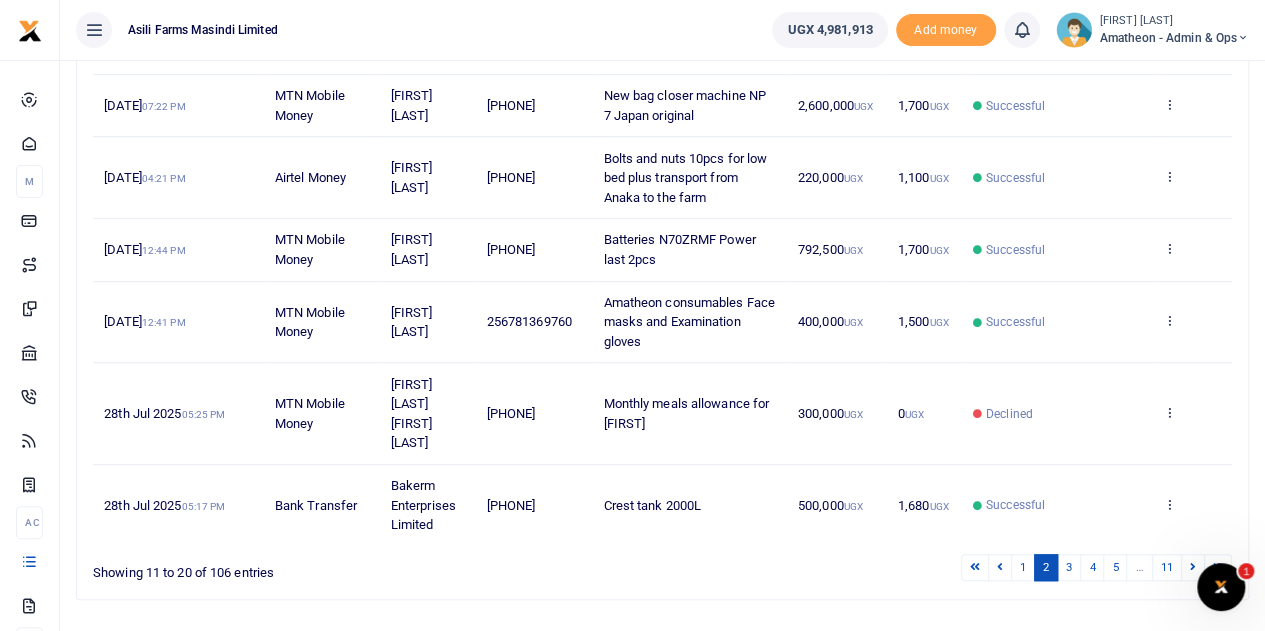 scroll, scrollTop: 575, scrollLeft: 0, axis: vertical 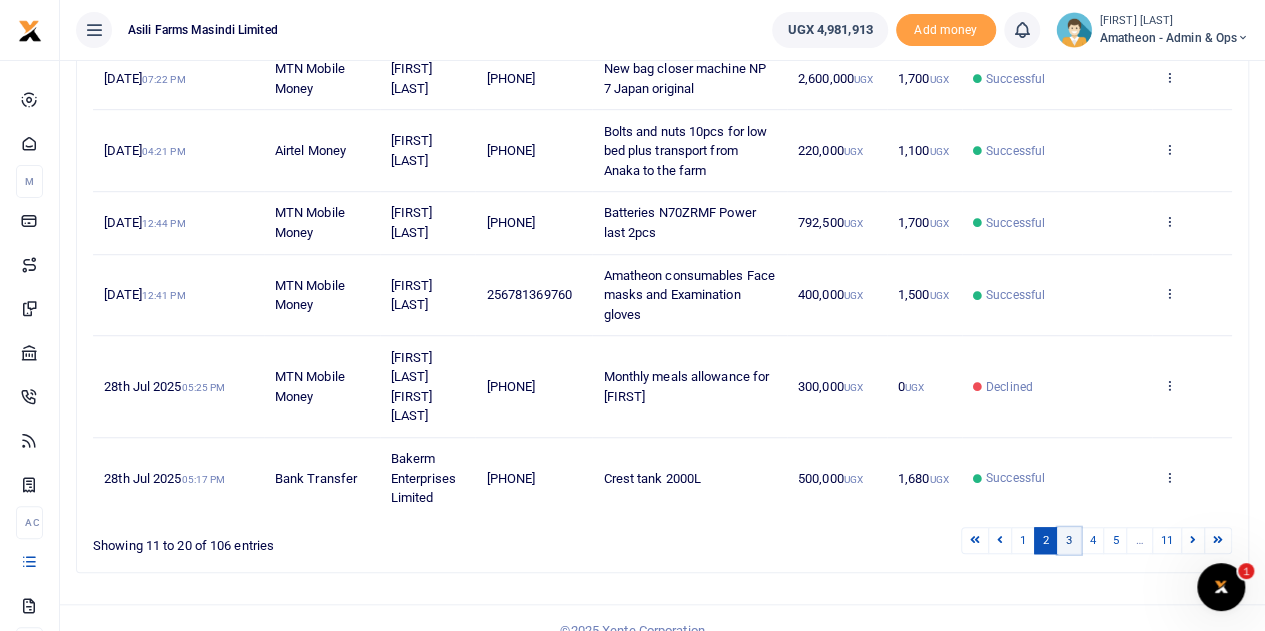 click on "3" at bounding box center (1069, 540) 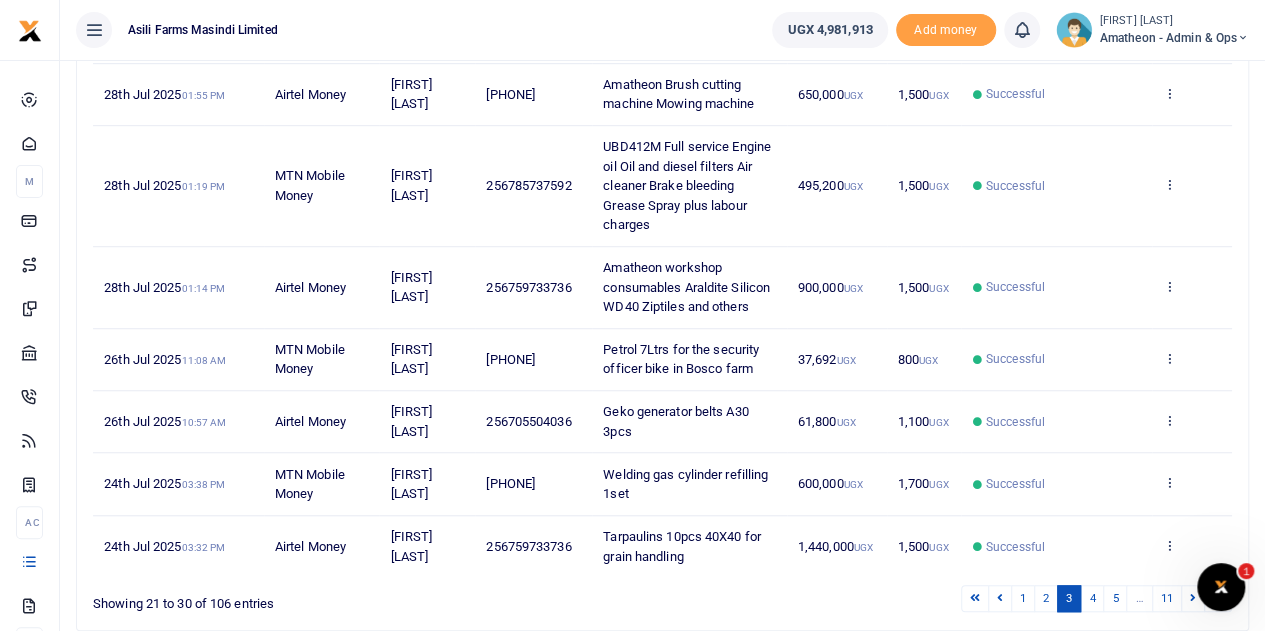 scroll, scrollTop: 653, scrollLeft: 0, axis: vertical 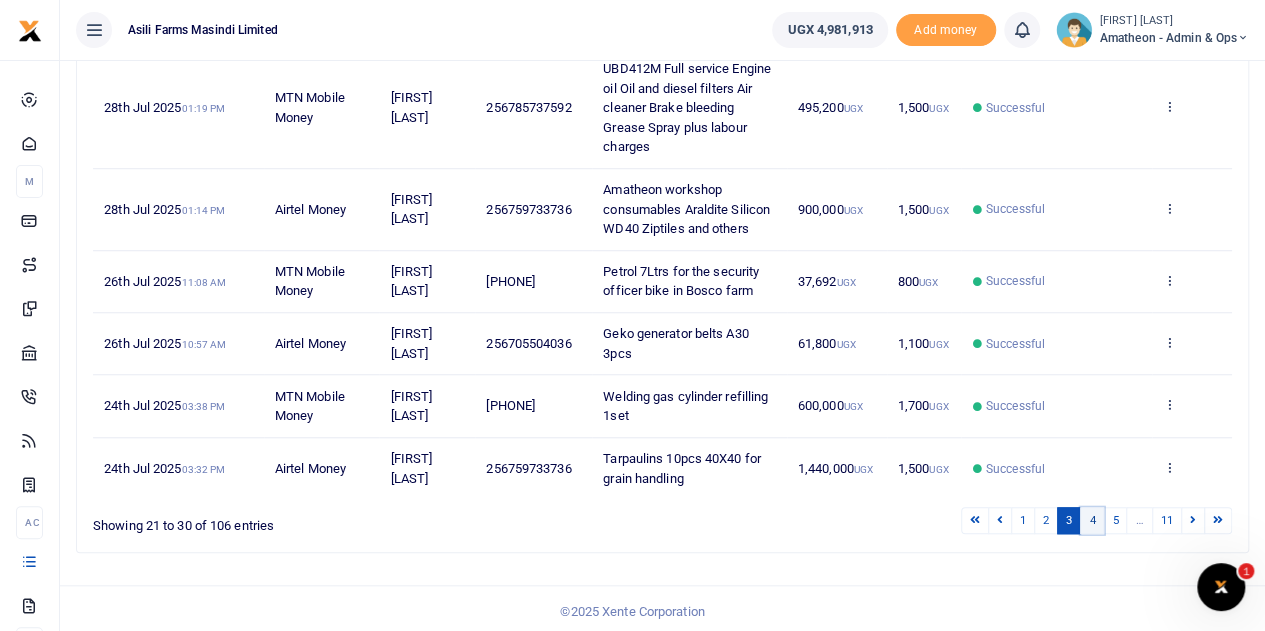 click on "4" at bounding box center (1092, 520) 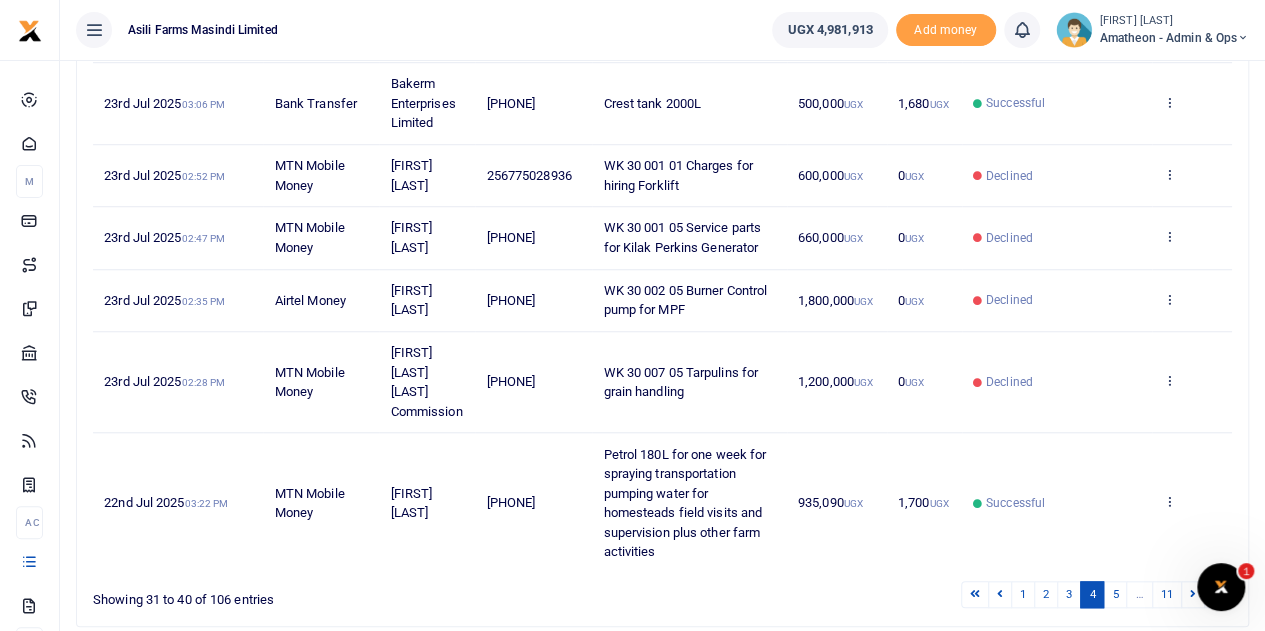 scroll, scrollTop: 750, scrollLeft: 0, axis: vertical 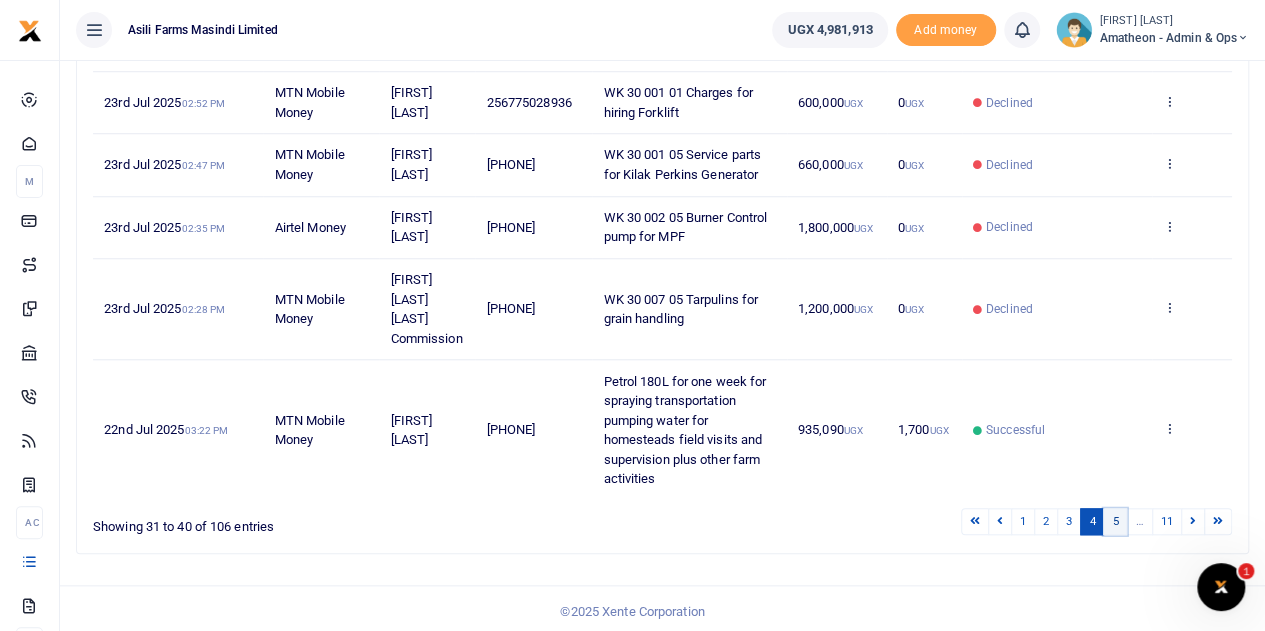 click on "5" at bounding box center [1115, 521] 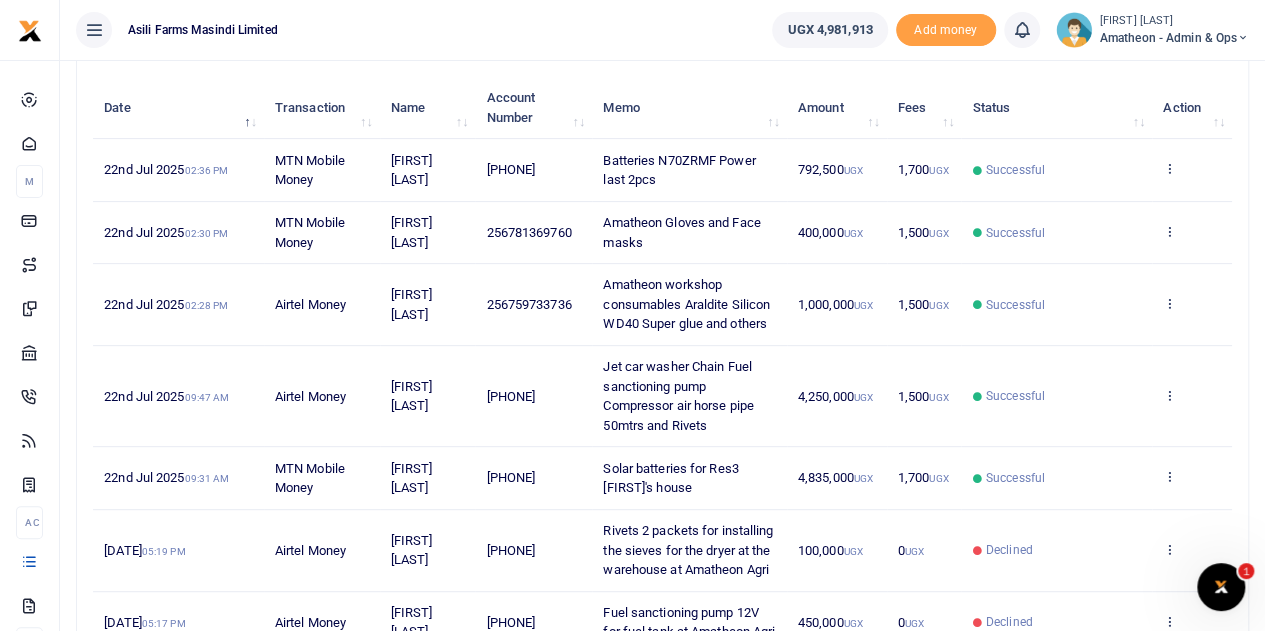 scroll, scrollTop: 634, scrollLeft: 0, axis: vertical 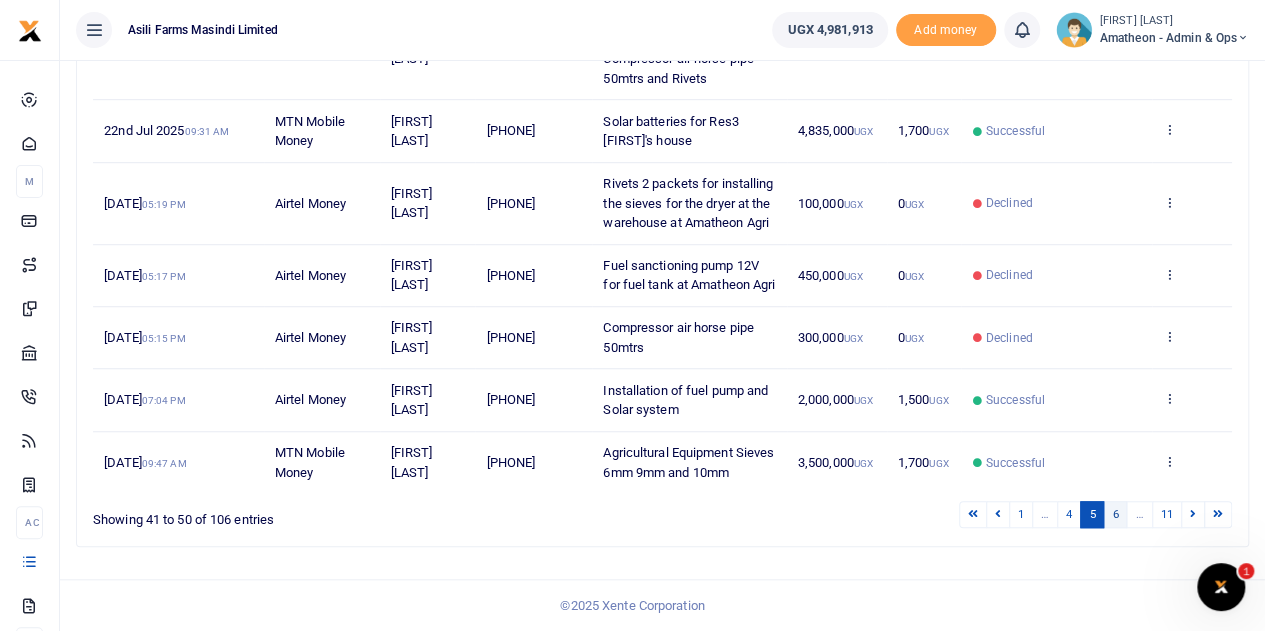 click on "6" at bounding box center [1115, 514] 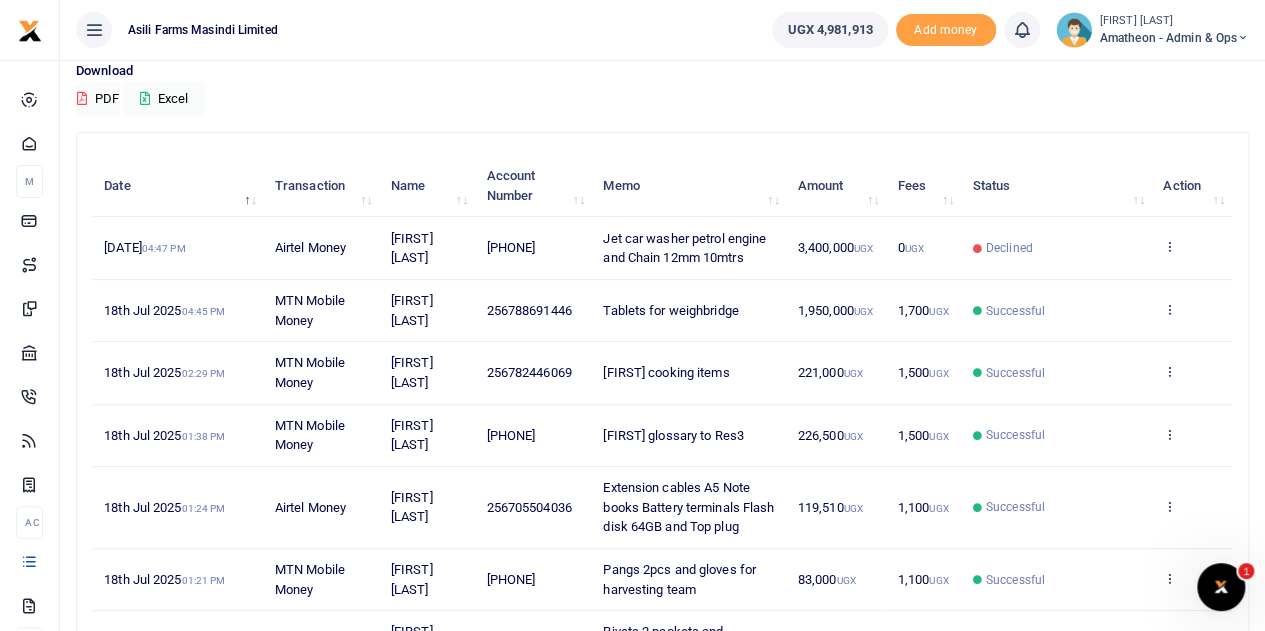 scroll, scrollTop: 556, scrollLeft: 0, axis: vertical 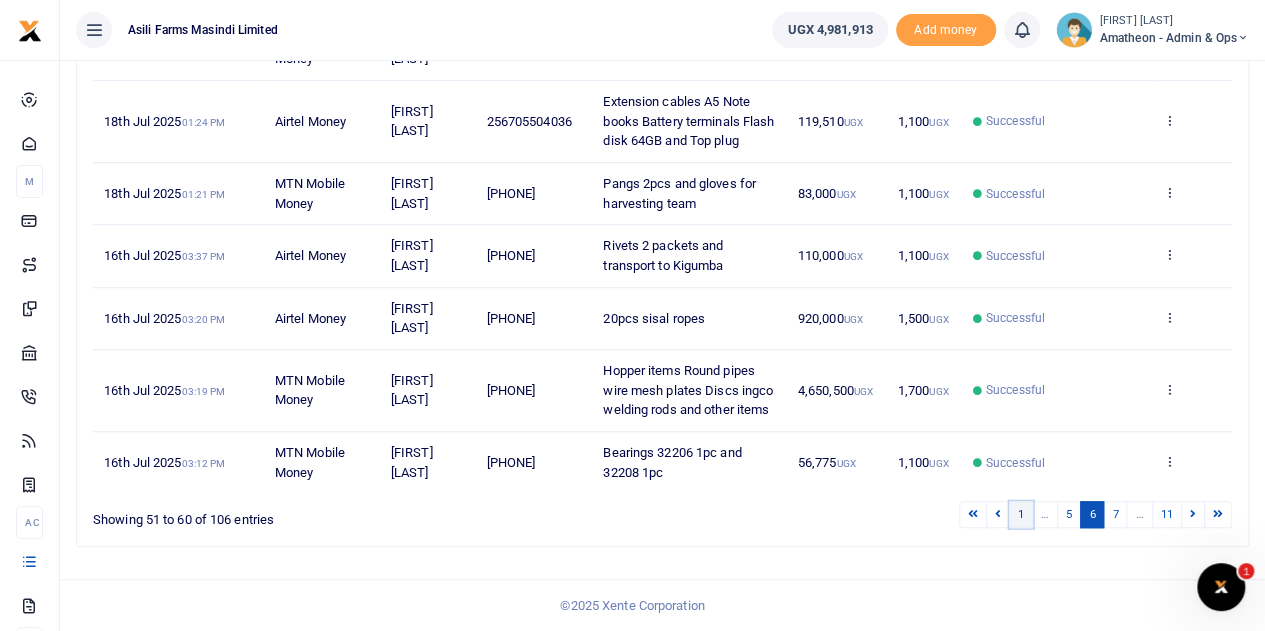 click on "1" at bounding box center (1021, 514) 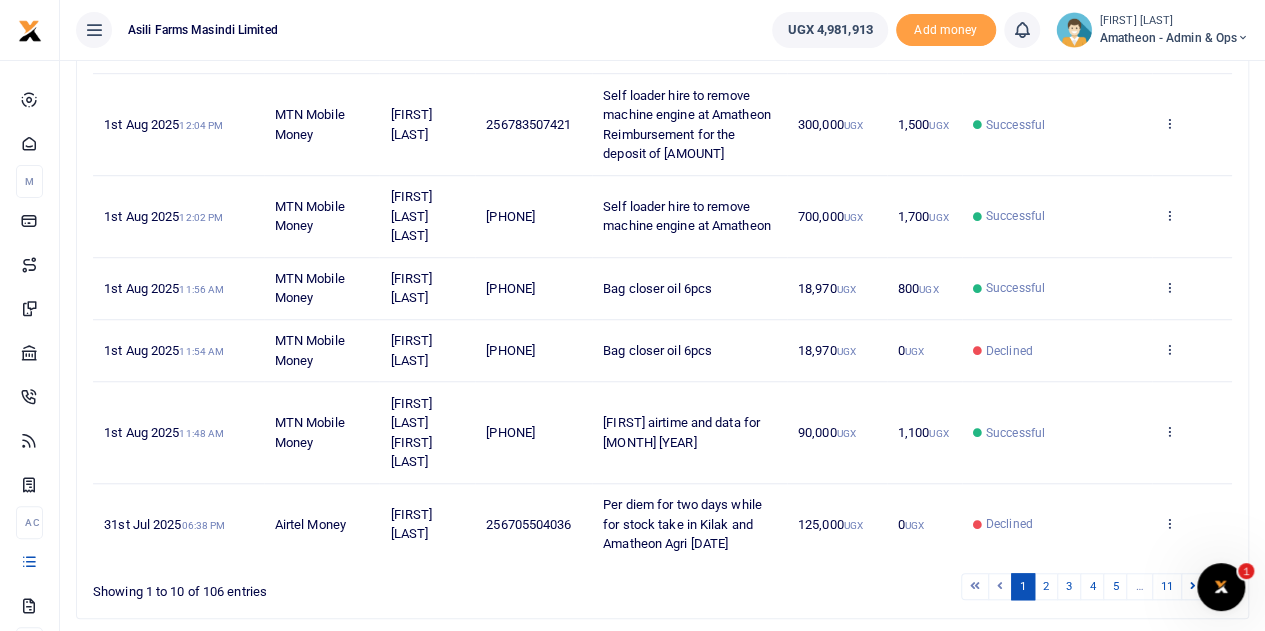 scroll, scrollTop: 634, scrollLeft: 0, axis: vertical 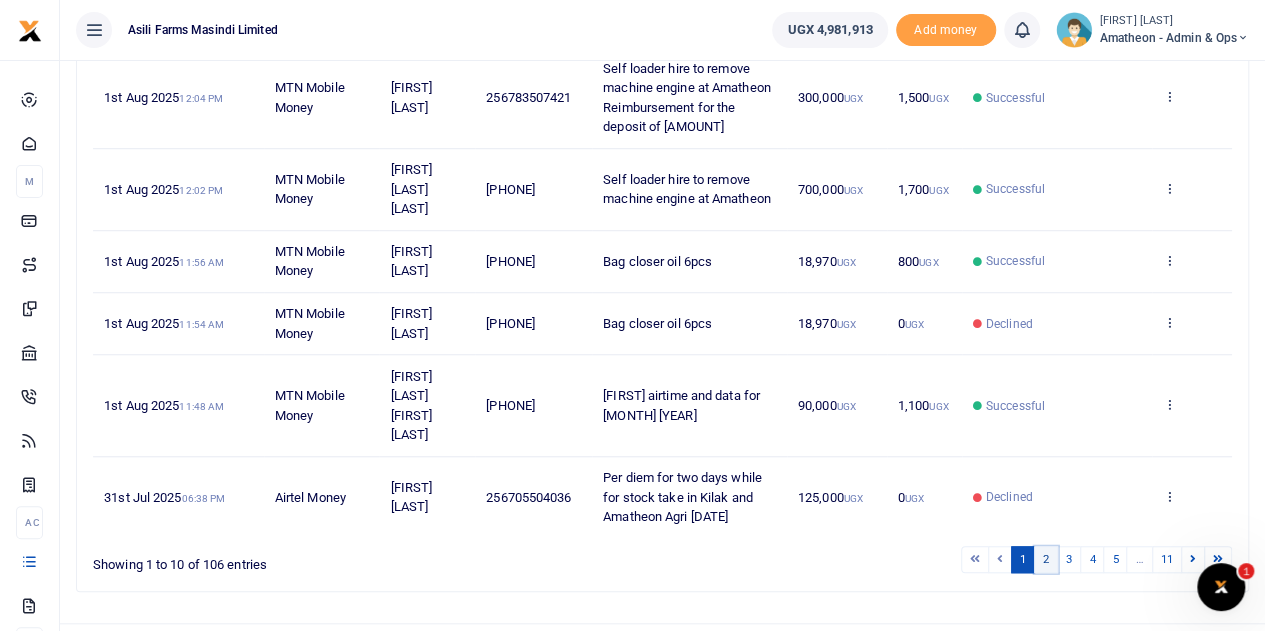 click on "2" at bounding box center [1046, 559] 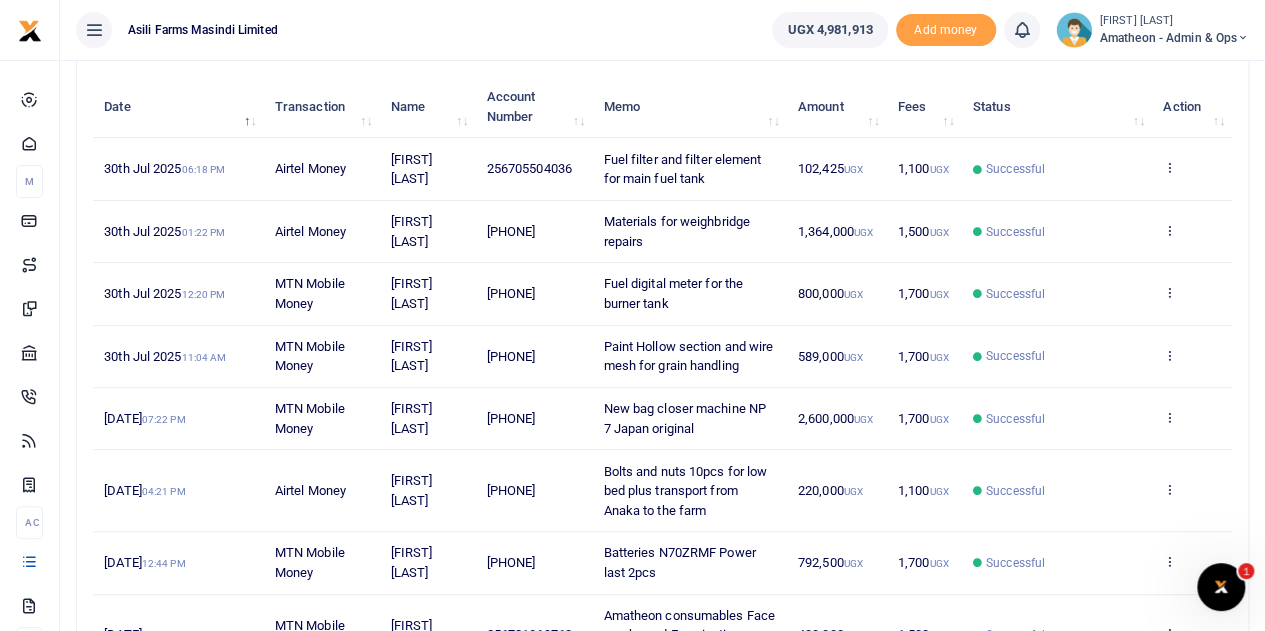 scroll, scrollTop: 275, scrollLeft: 0, axis: vertical 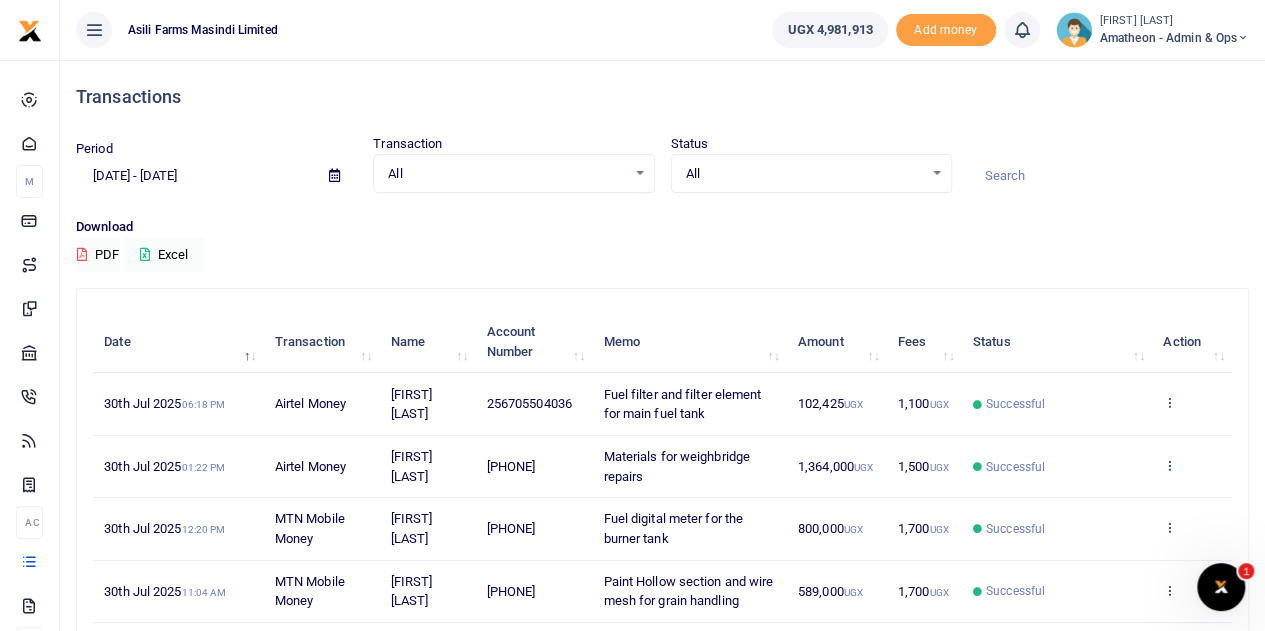 click at bounding box center (1169, 465) 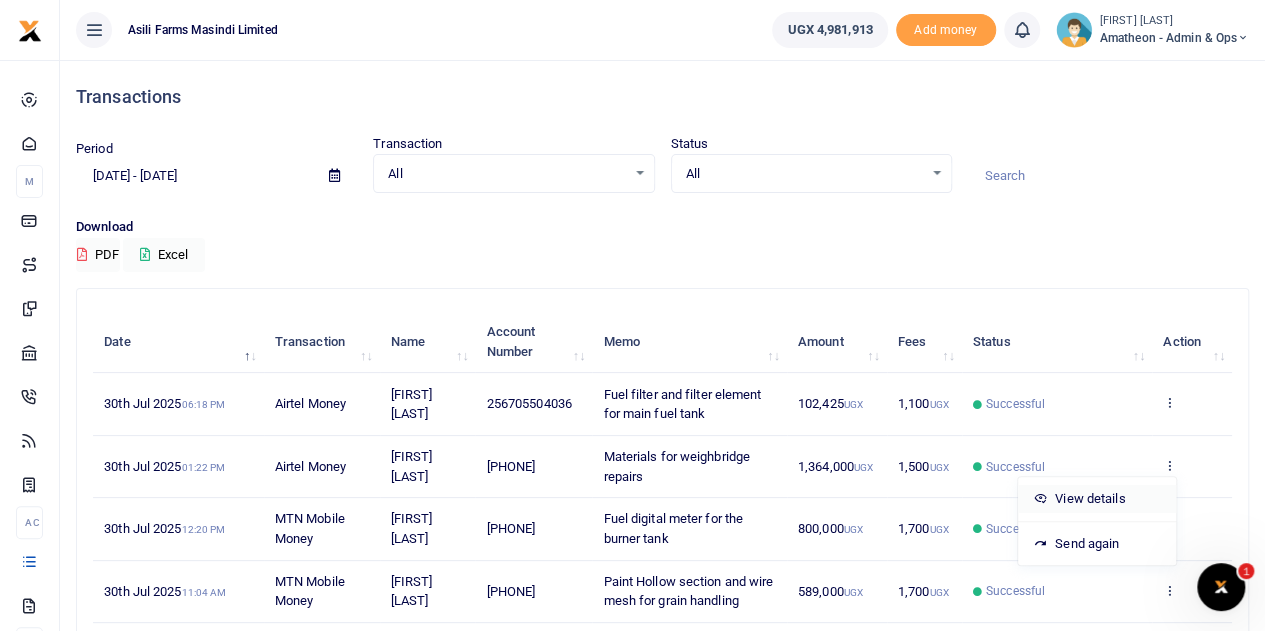 click on "View details" at bounding box center [1097, 499] 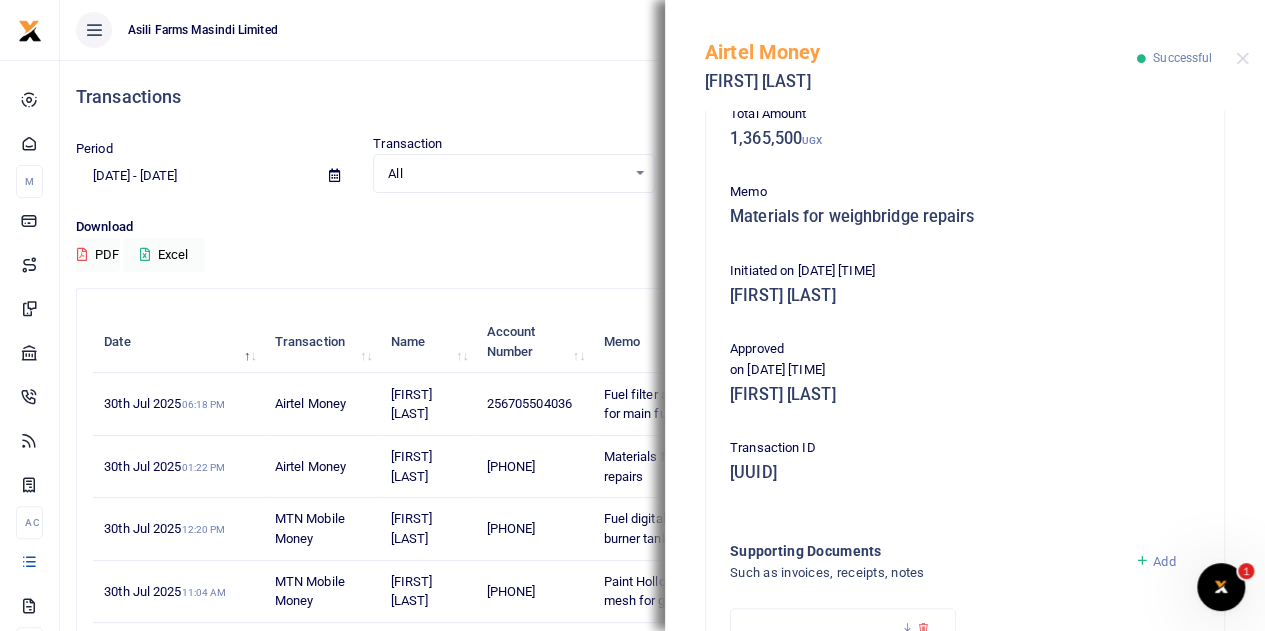 scroll, scrollTop: 500, scrollLeft: 0, axis: vertical 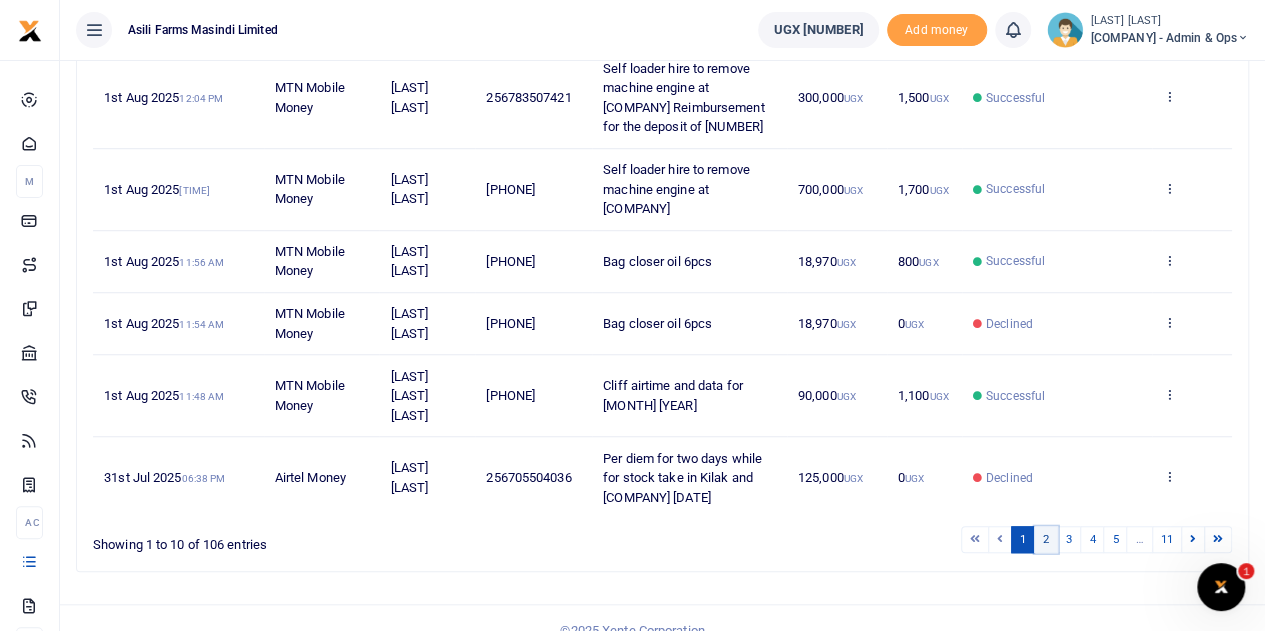 click on "2" at bounding box center (1046, 539) 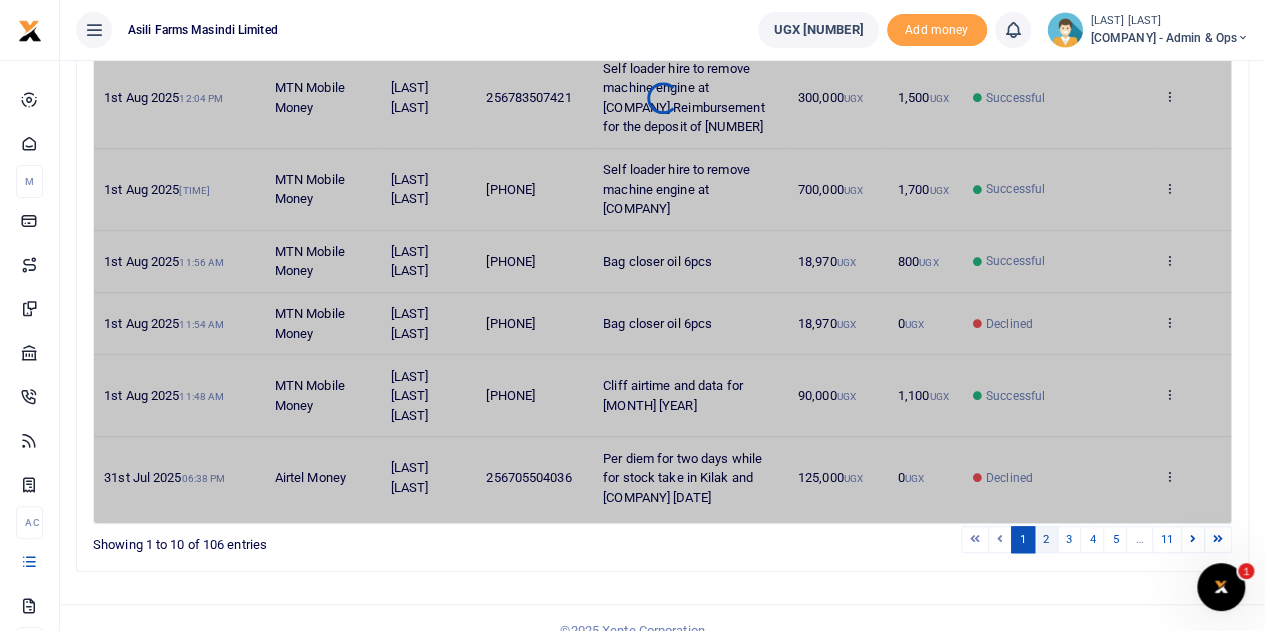 scroll, scrollTop: 575, scrollLeft: 0, axis: vertical 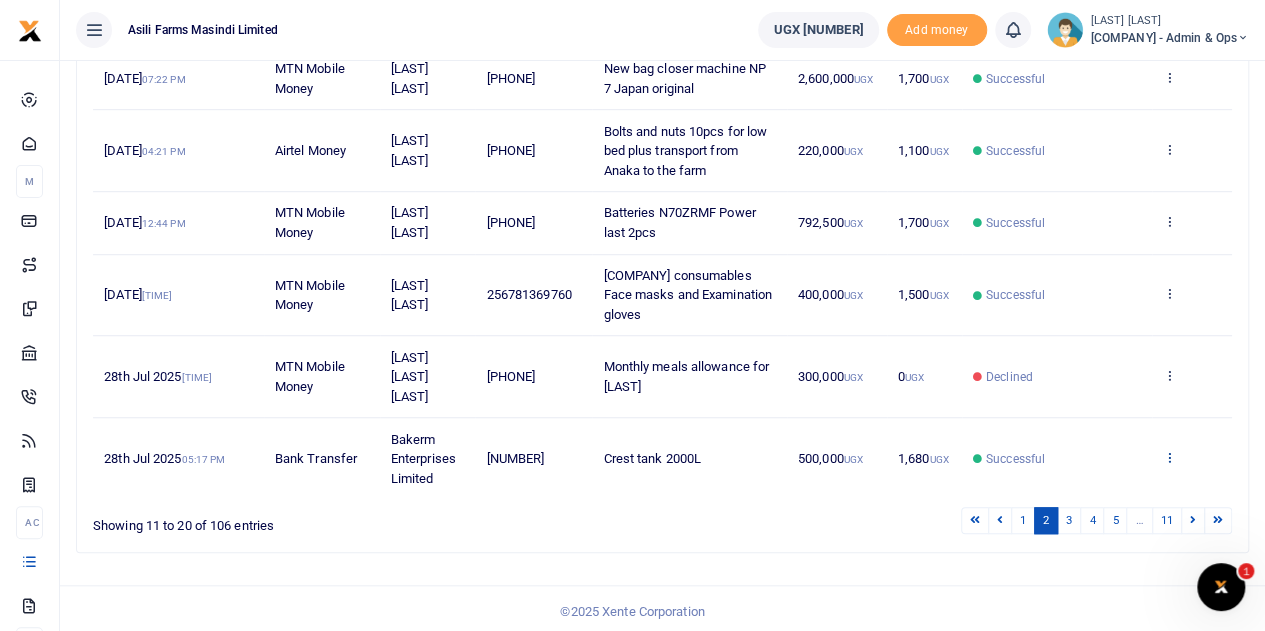 click at bounding box center [1169, 457] 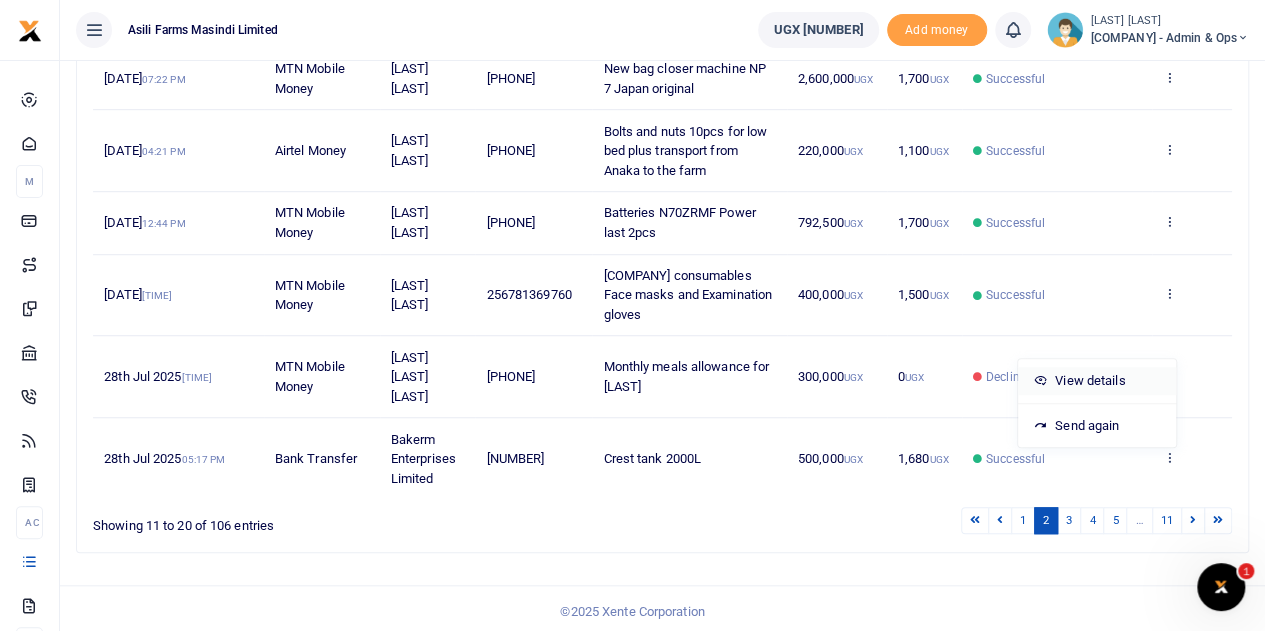 click on "View details" at bounding box center [1097, 381] 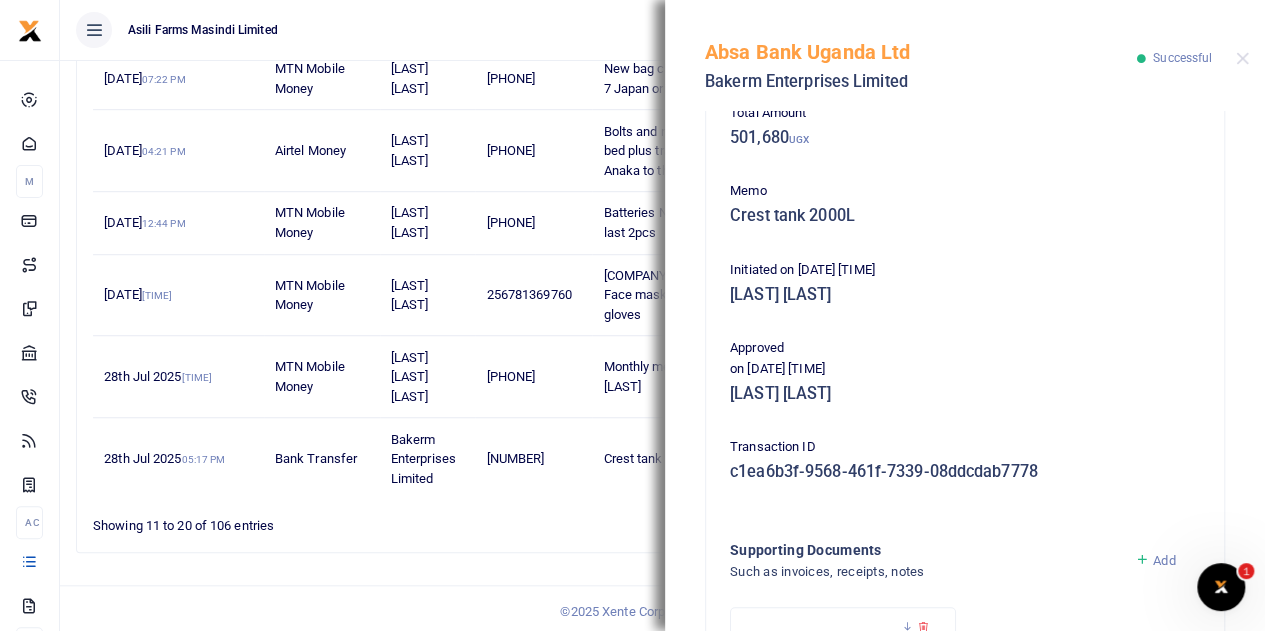 scroll, scrollTop: 516, scrollLeft: 0, axis: vertical 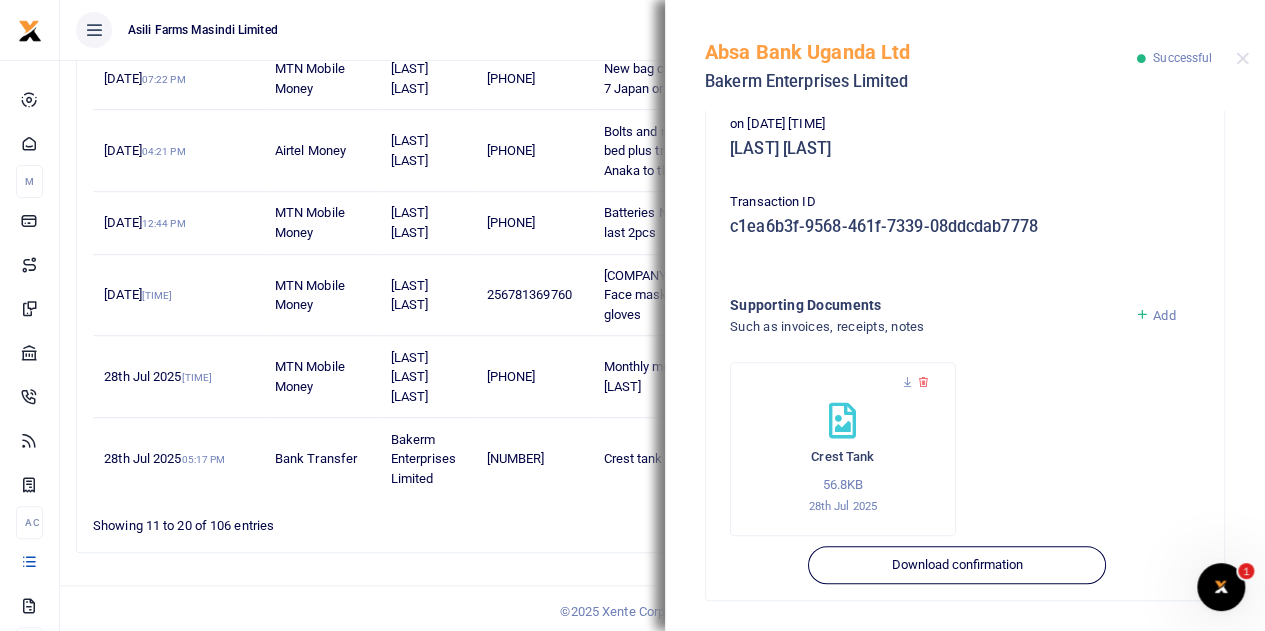 click on "Crest Tank" at bounding box center [843, 457] 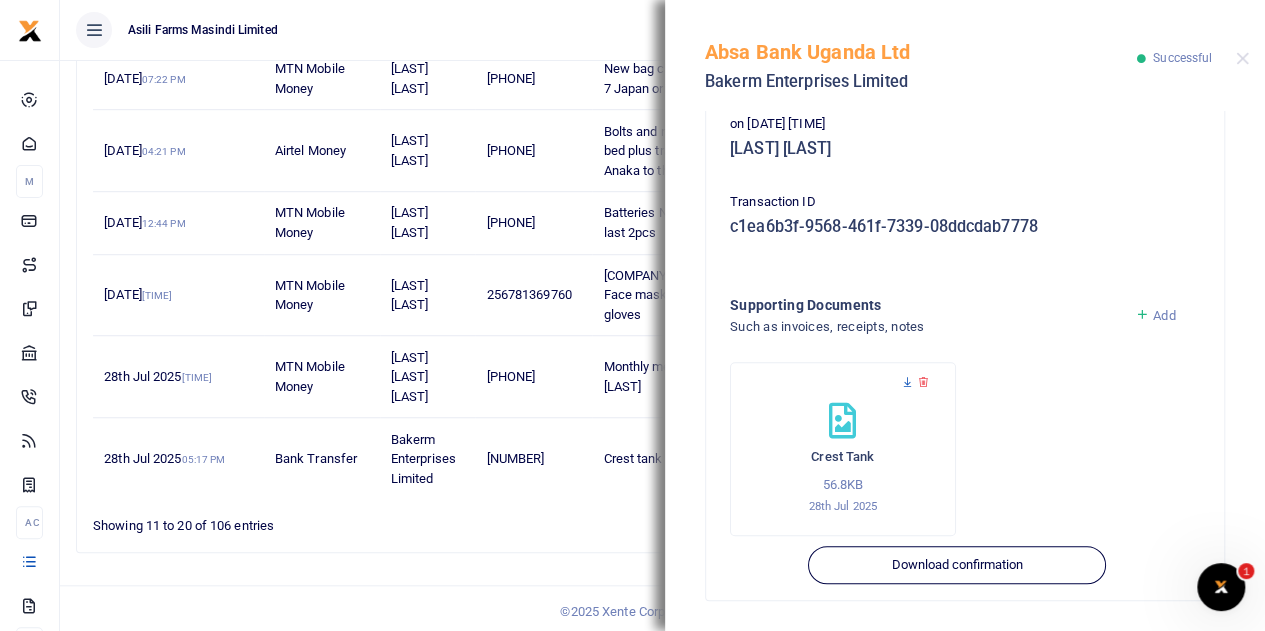 click at bounding box center (907, 382) 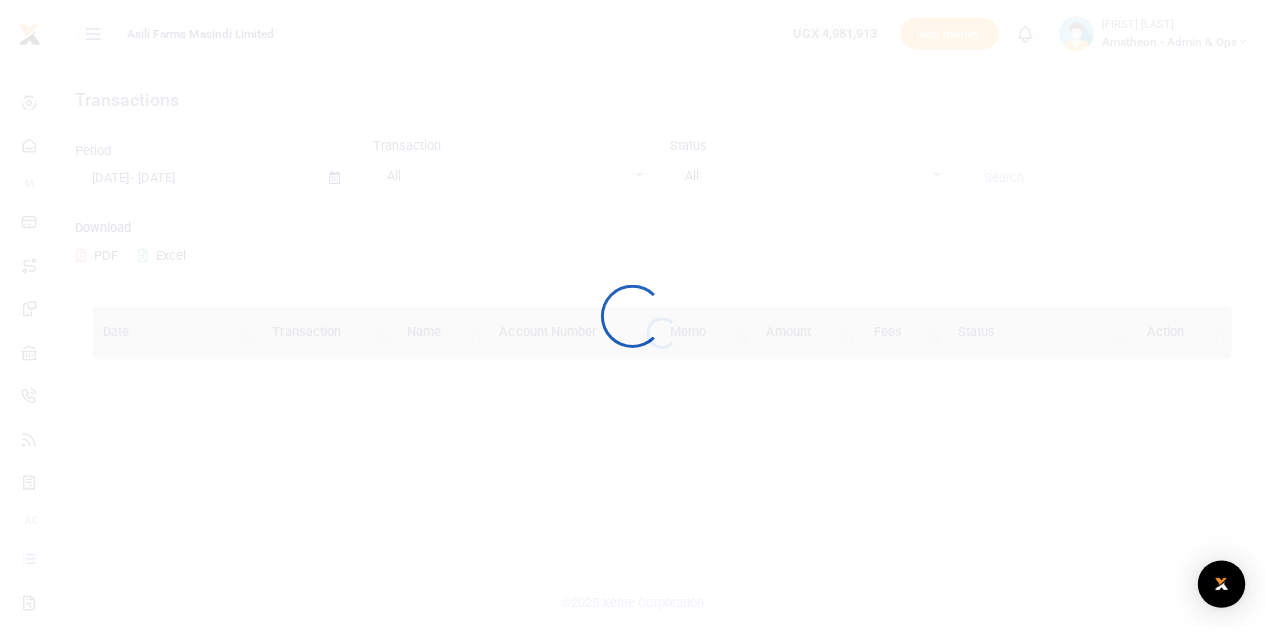 scroll, scrollTop: 0, scrollLeft: 0, axis: both 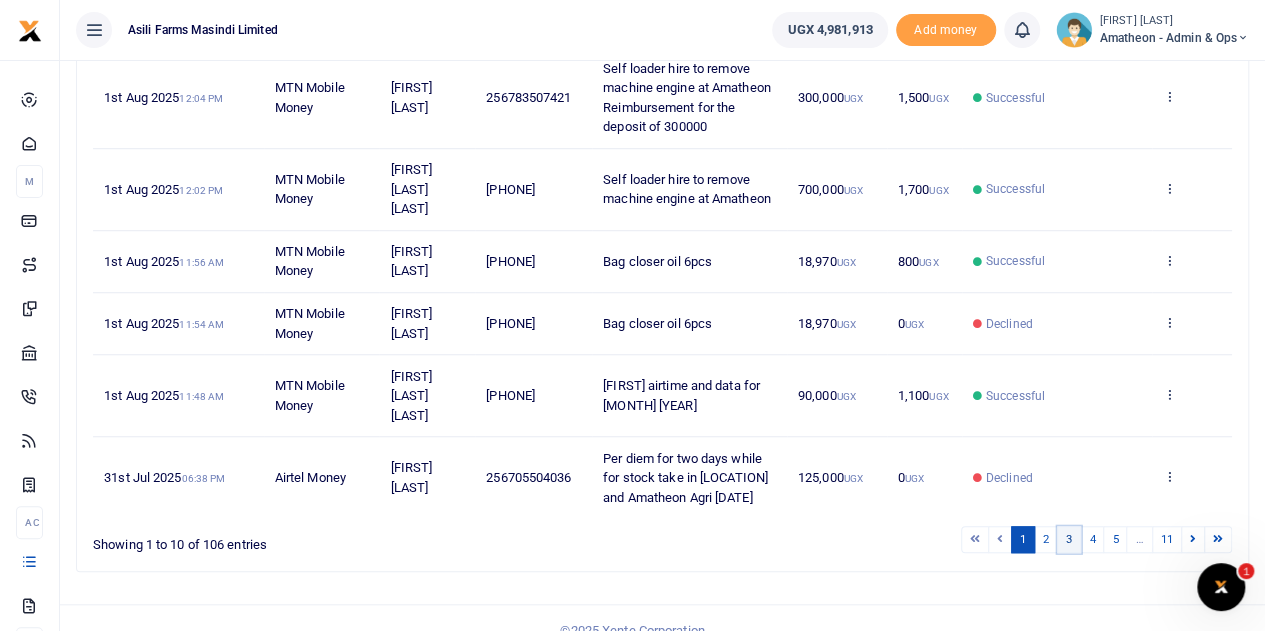 click on "3" at bounding box center (1069, 539) 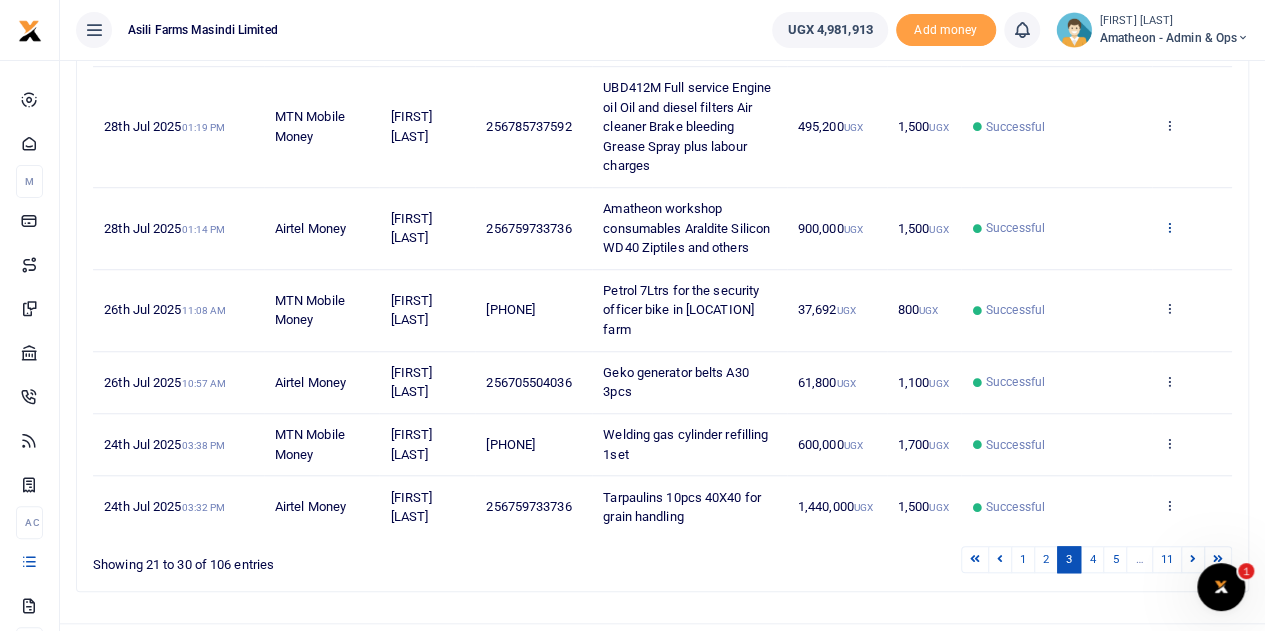 click at bounding box center (1169, 227) 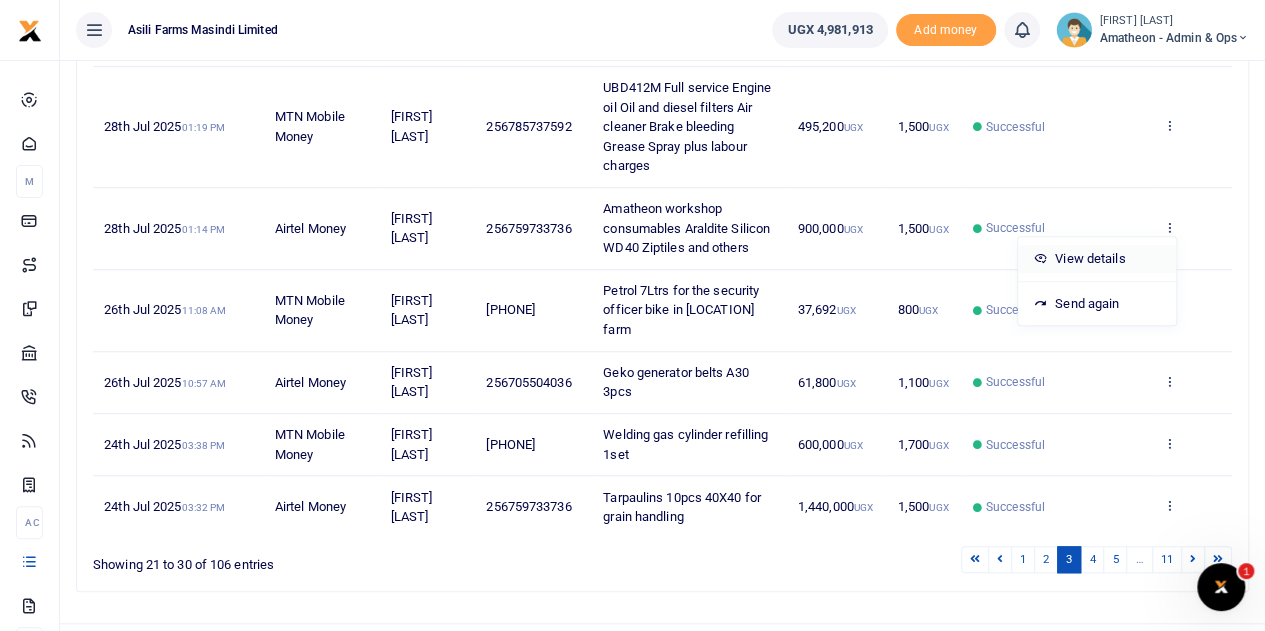 click on "View details" at bounding box center [1097, 259] 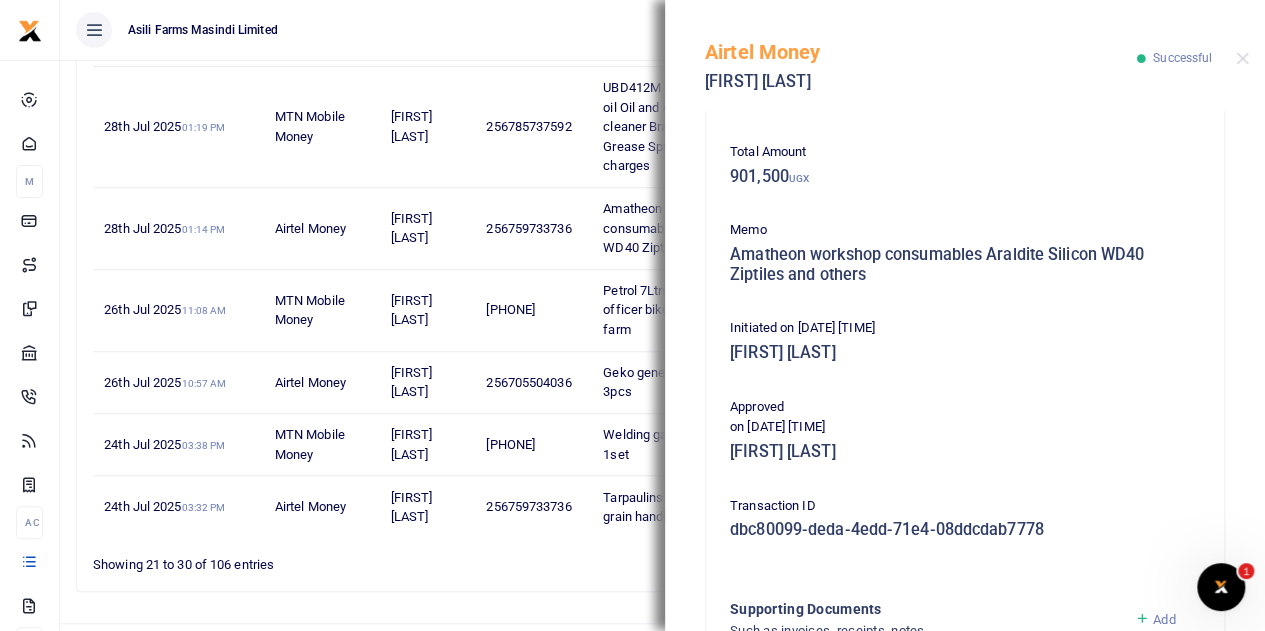 scroll, scrollTop: 500, scrollLeft: 0, axis: vertical 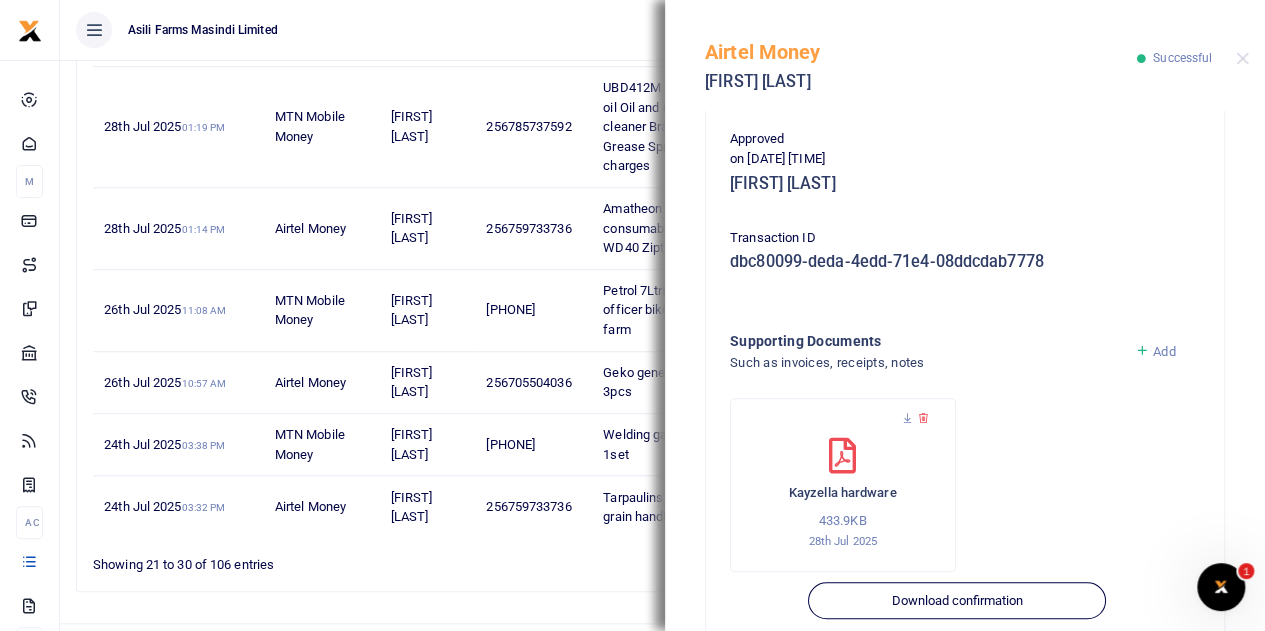 click at bounding box center [843, 429] 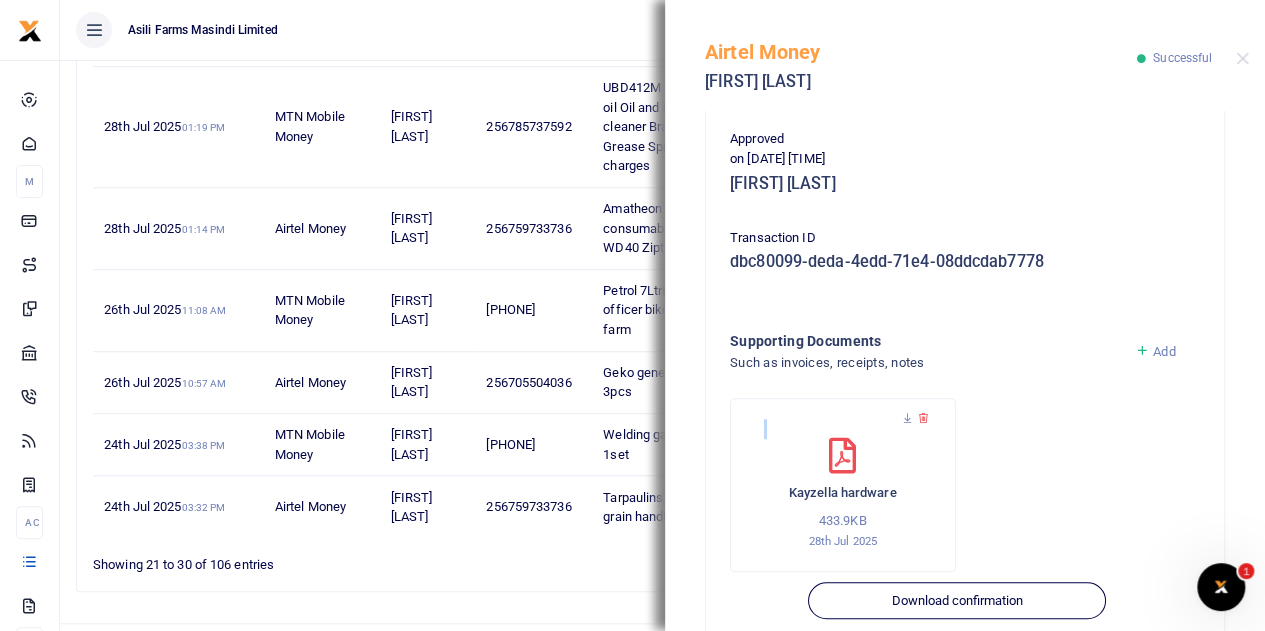 click at bounding box center (843, 429) 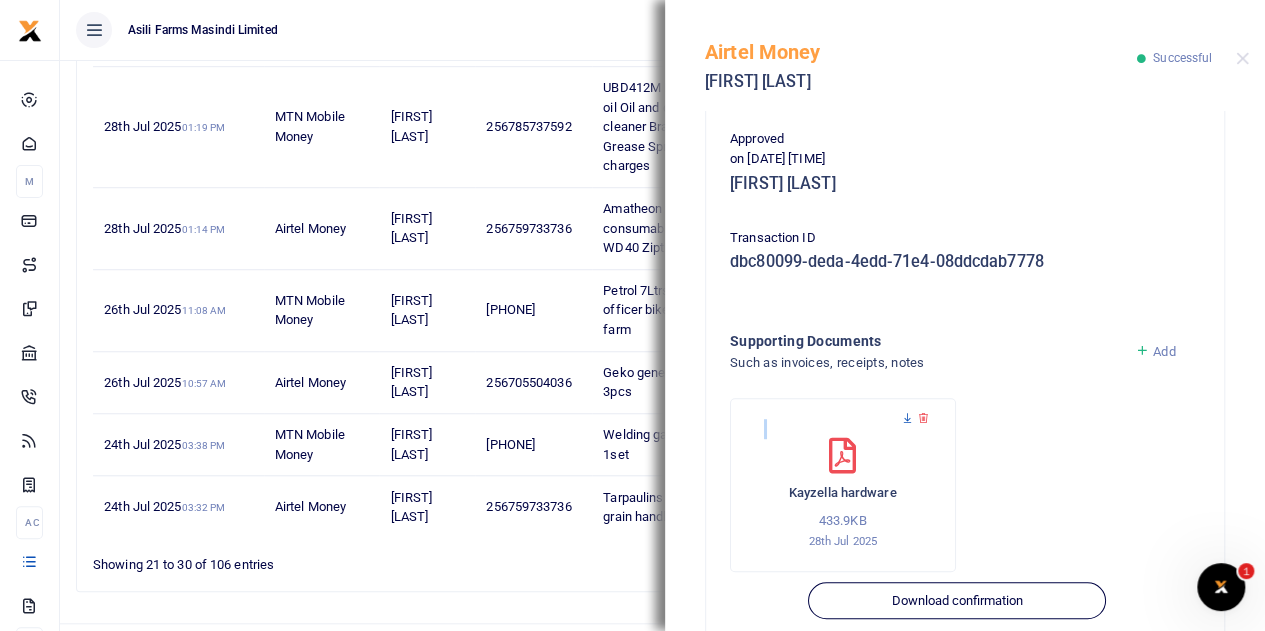 click at bounding box center (907, 418) 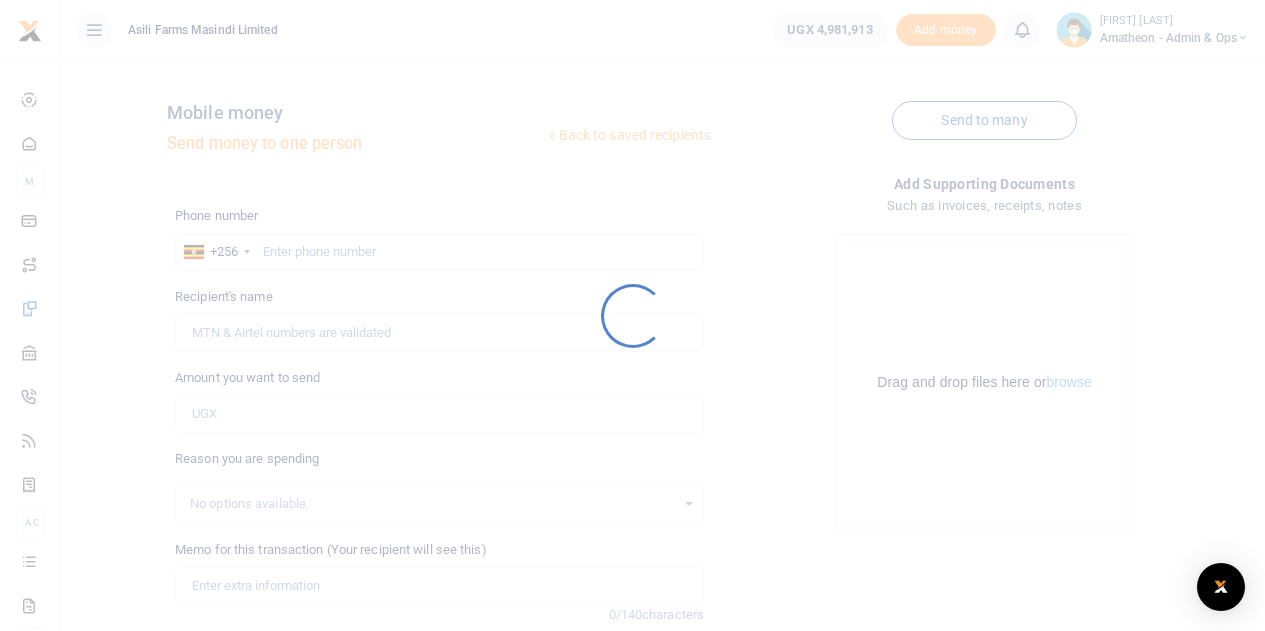scroll, scrollTop: 0, scrollLeft: 0, axis: both 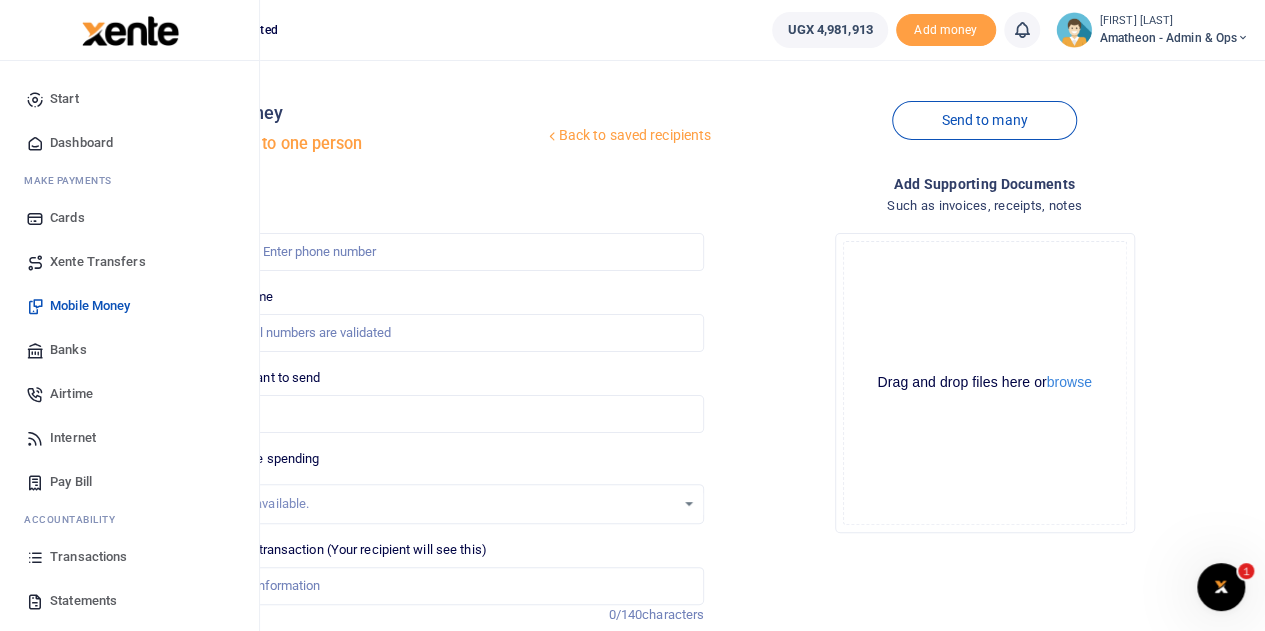 click on "Transactions" at bounding box center [88, 557] 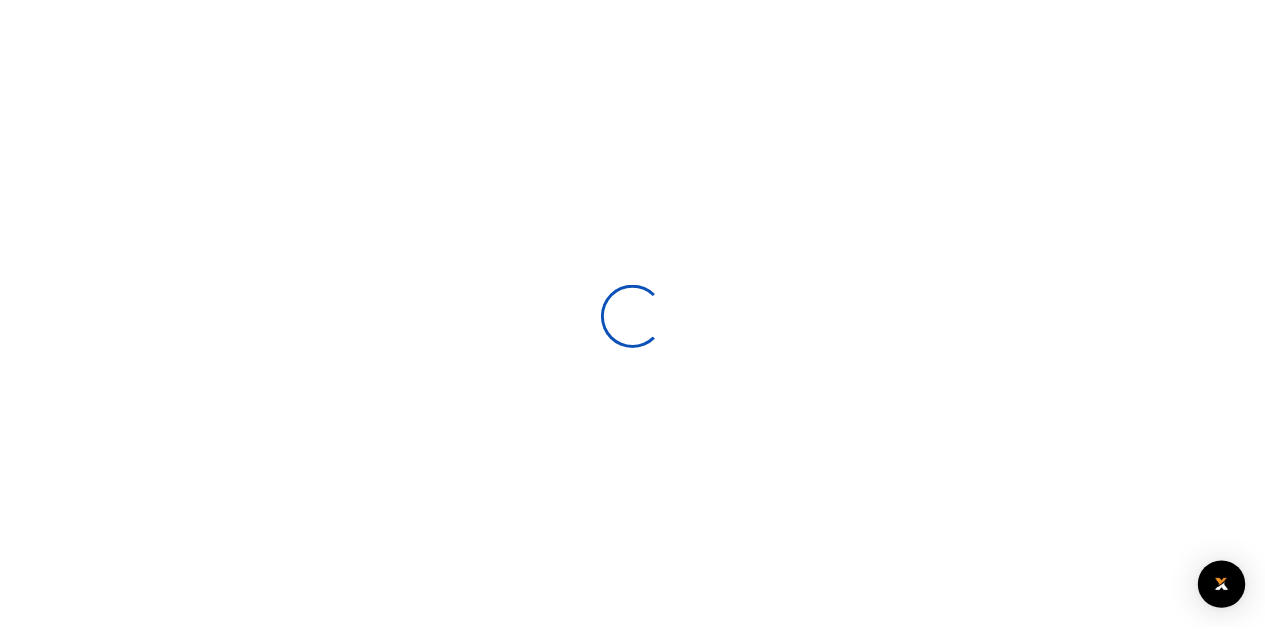 scroll, scrollTop: 0, scrollLeft: 0, axis: both 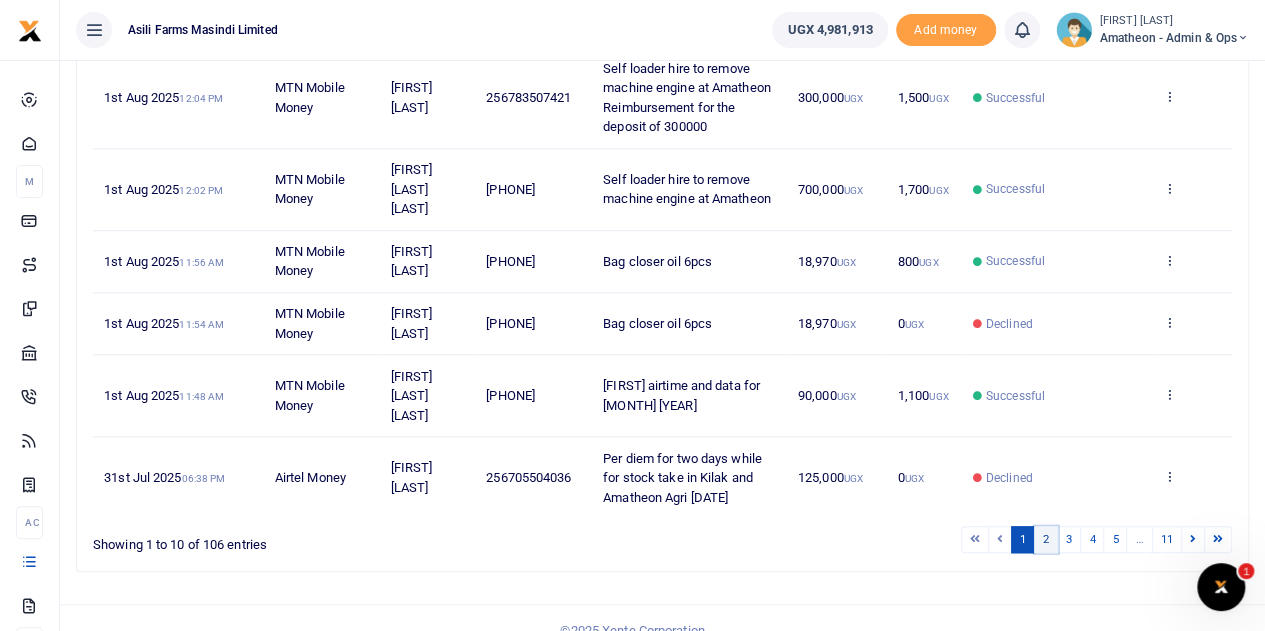 click on "2" at bounding box center (1046, 539) 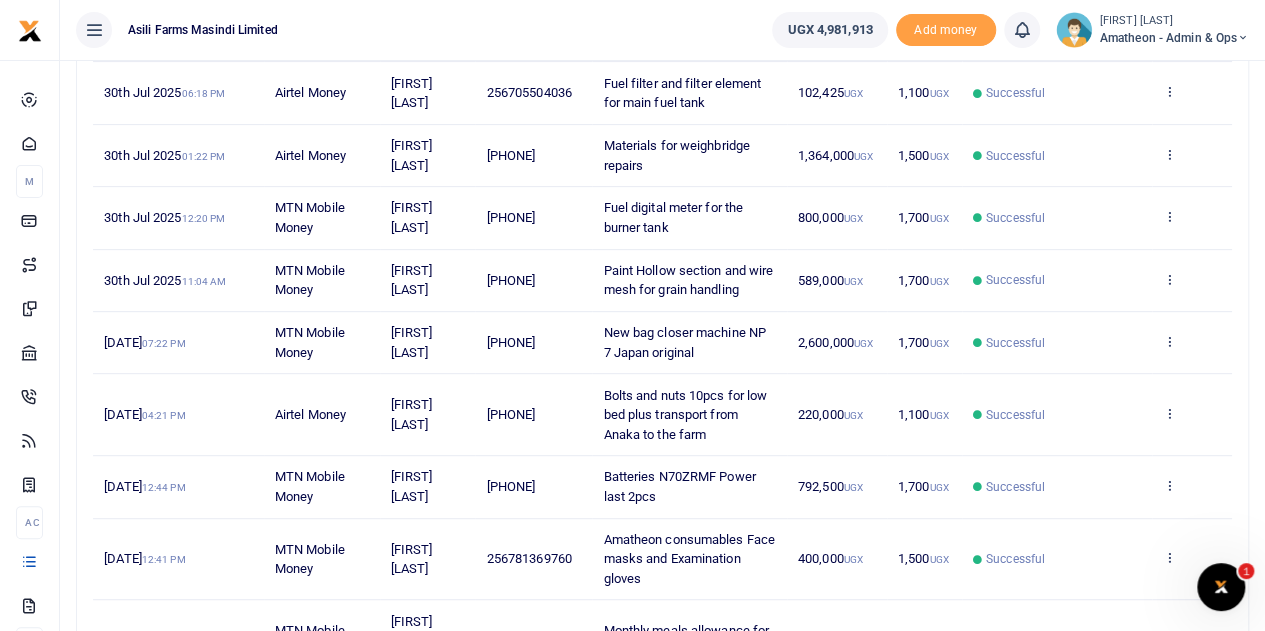 scroll, scrollTop: 475, scrollLeft: 0, axis: vertical 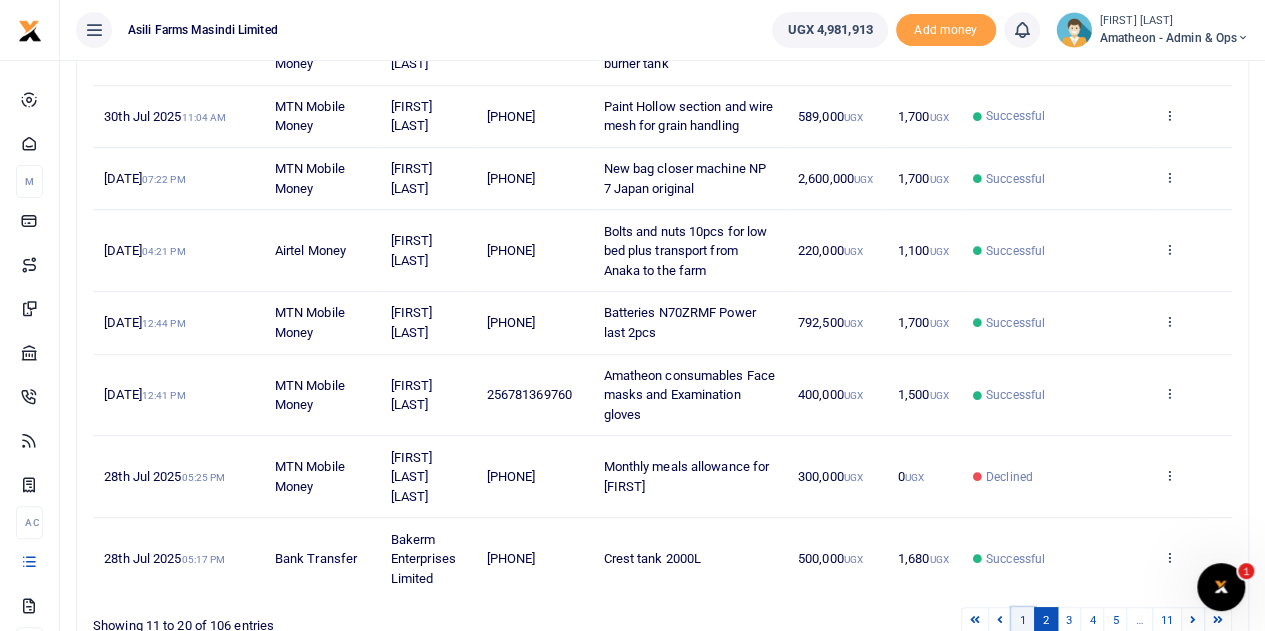click on "1" at bounding box center [1023, 620] 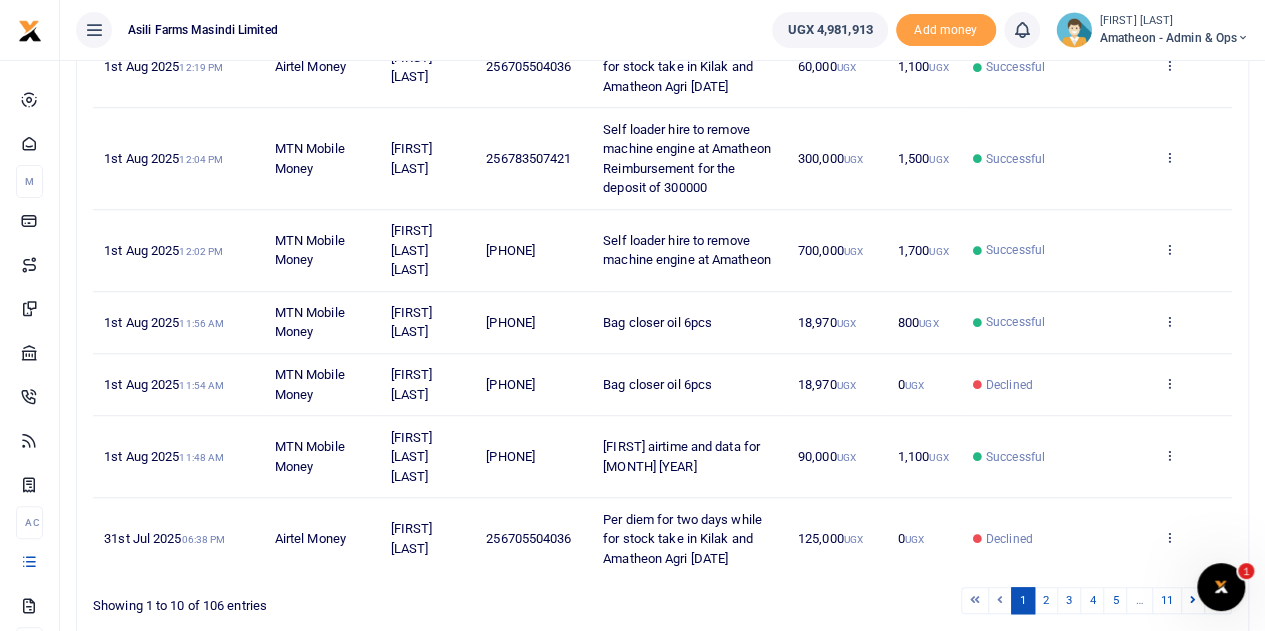 scroll, scrollTop: 634, scrollLeft: 0, axis: vertical 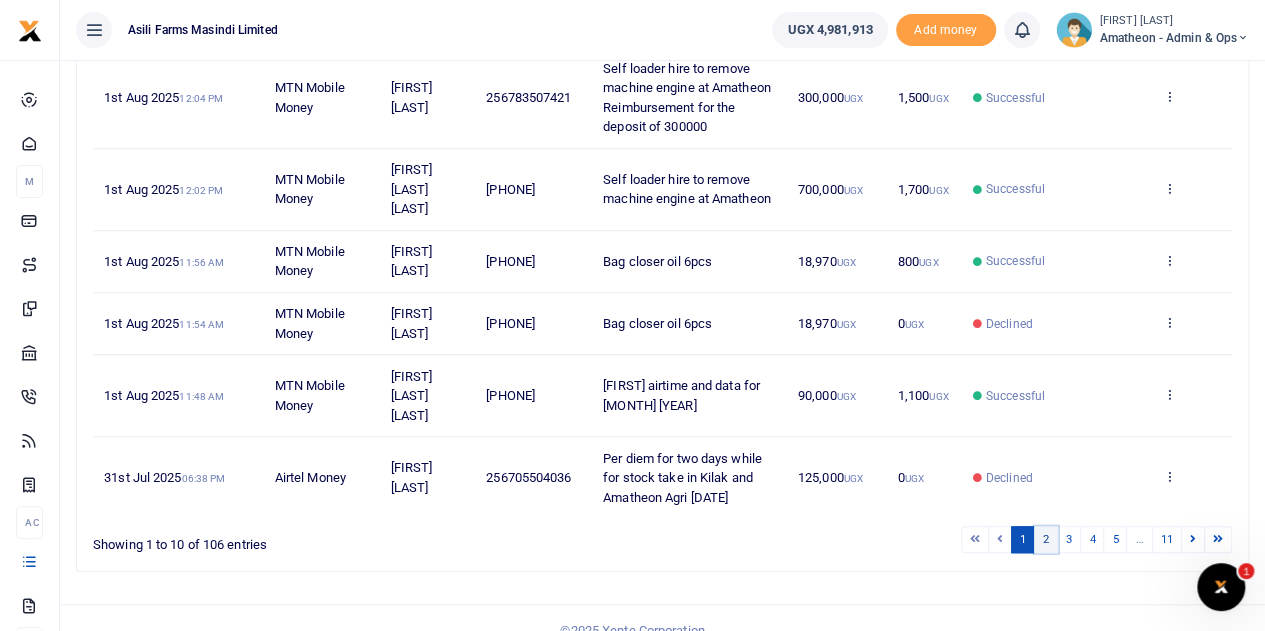 click on "2" at bounding box center [1046, 539] 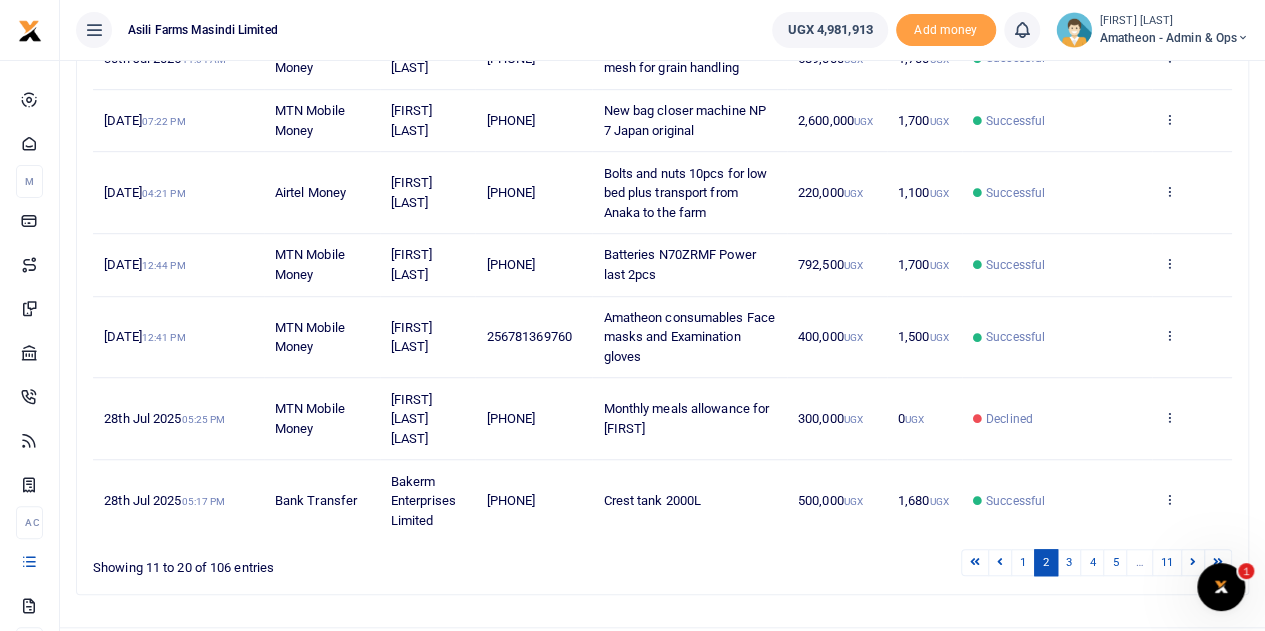 scroll, scrollTop: 575, scrollLeft: 0, axis: vertical 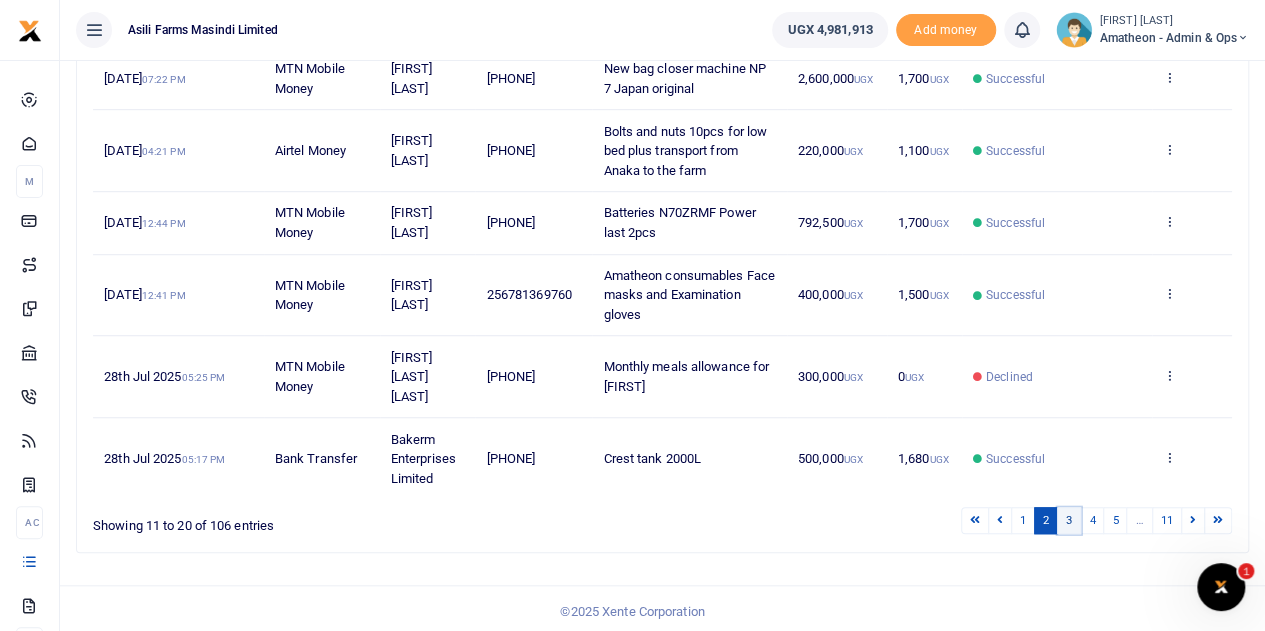 click on "3" at bounding box center (1069, 520) 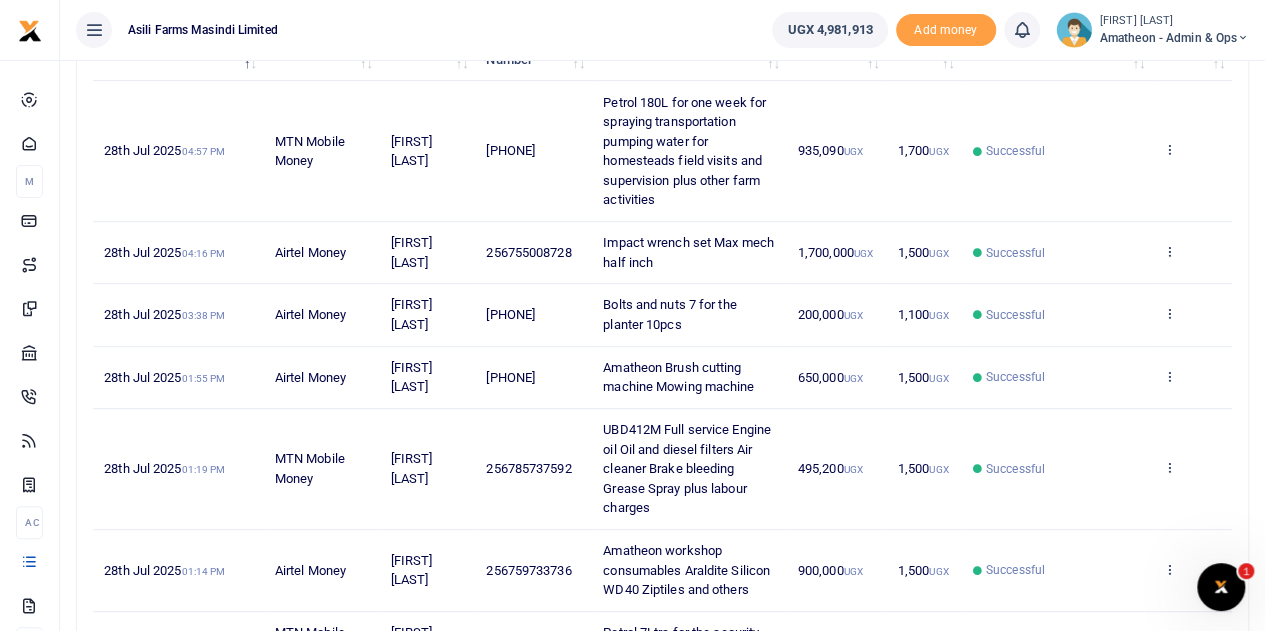 scroll, scrollTop: 275, scrollLeft: 0, axis: vertical 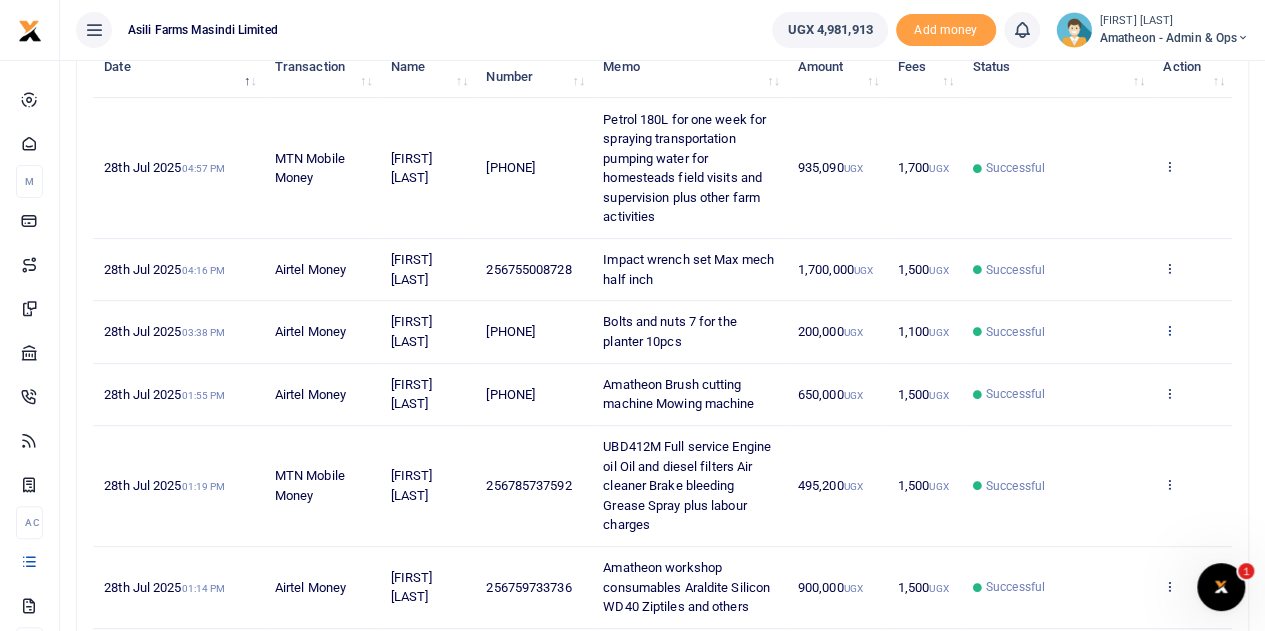 click at bounding box center [1169, 330] 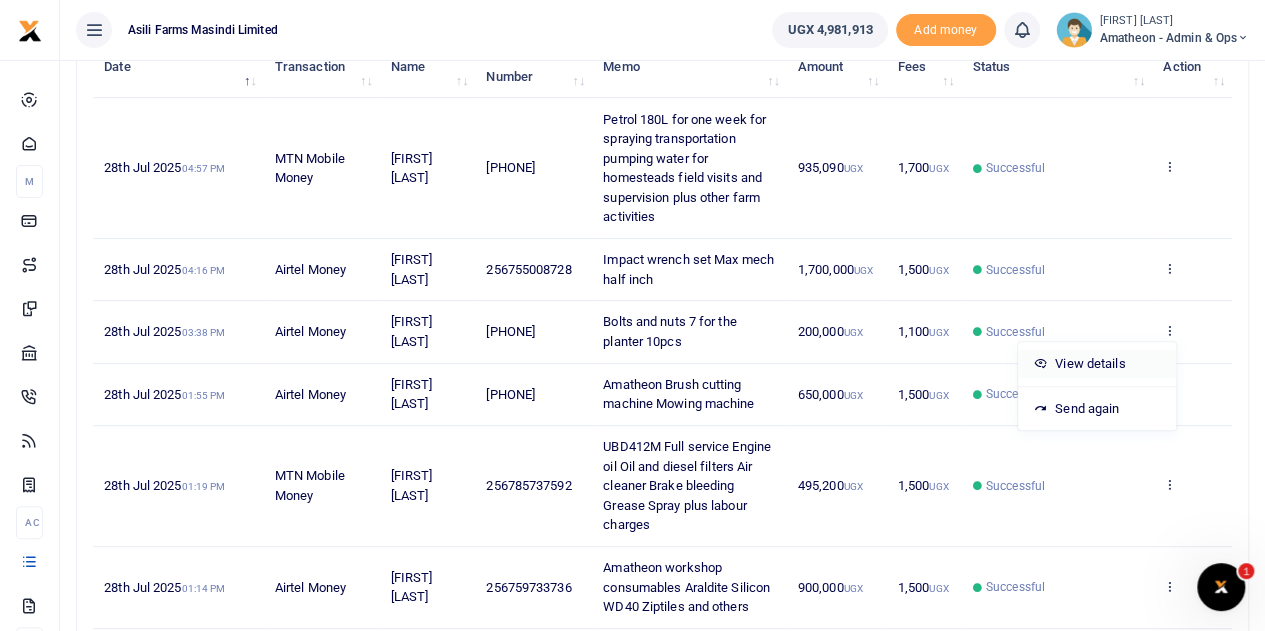 click on "View details" at bounding box center (1097, 364) 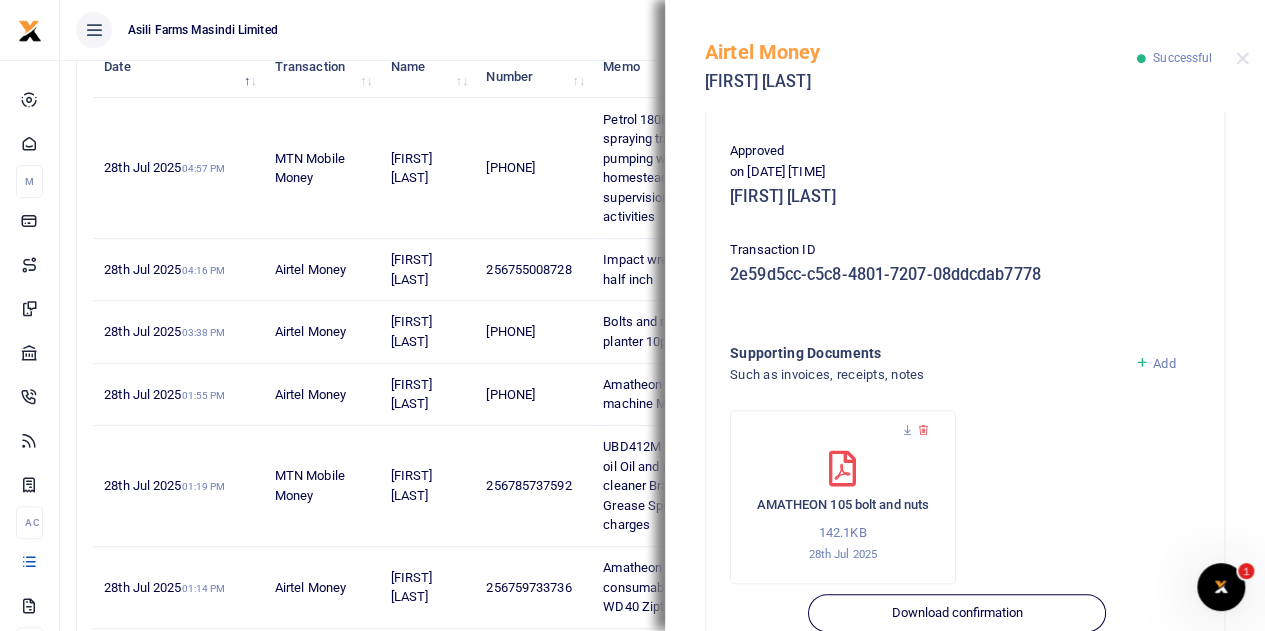 scroll, scrollTop: 500, scrollLeft: 0, axis: vertical 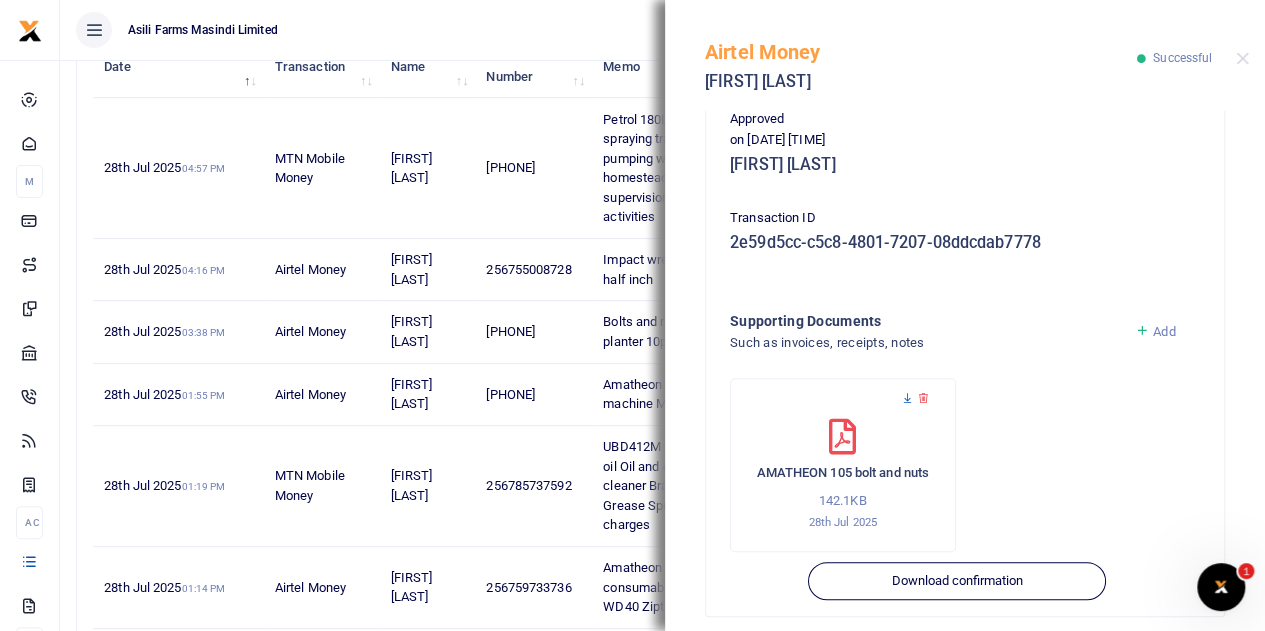 click at bounding box center [907, 398] 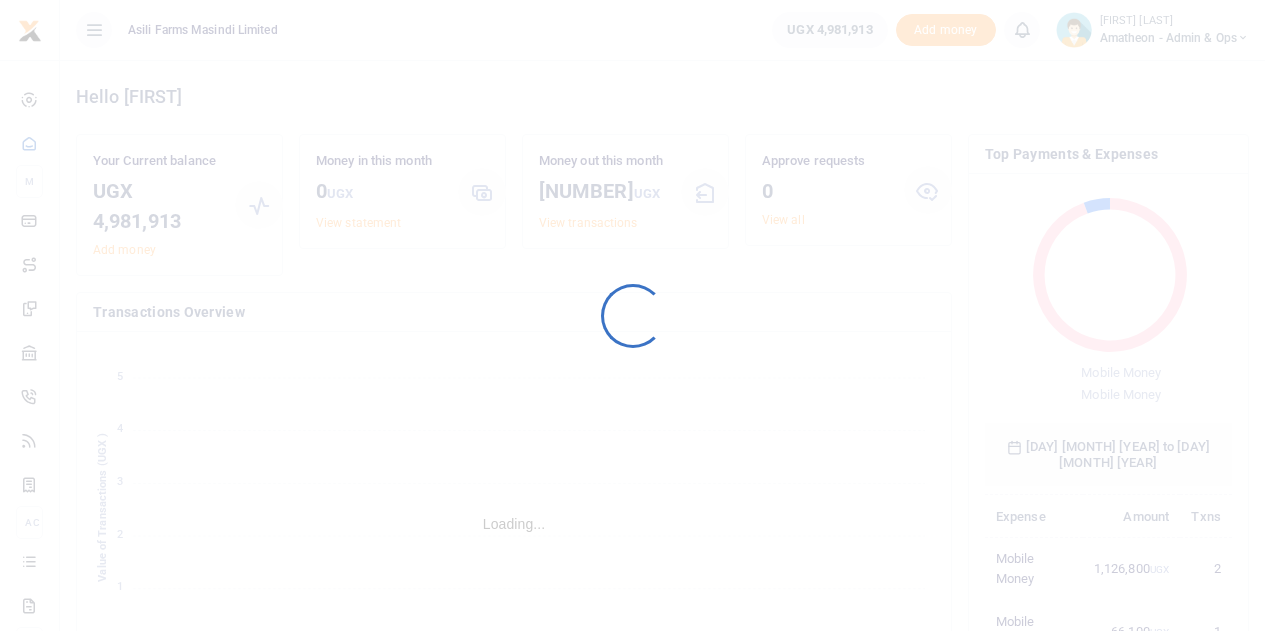 scroll, scrollTop: 0, scrollLeft: 0, axis: both 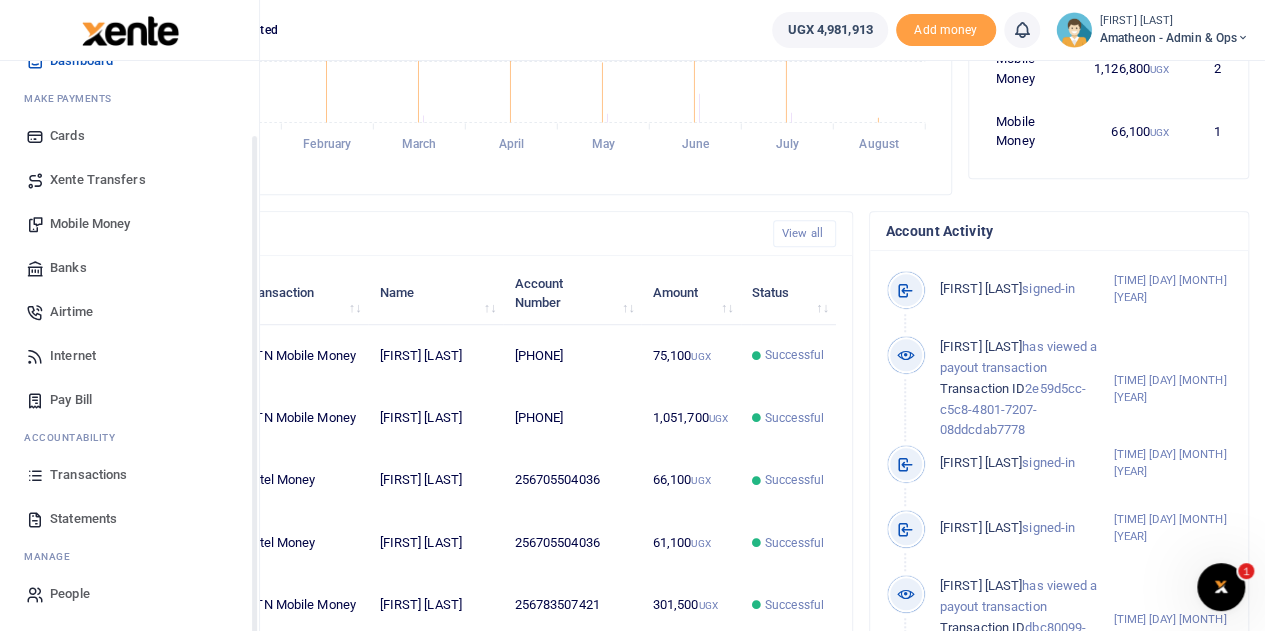 click on "Transactions" at bounding box center [88, 475] 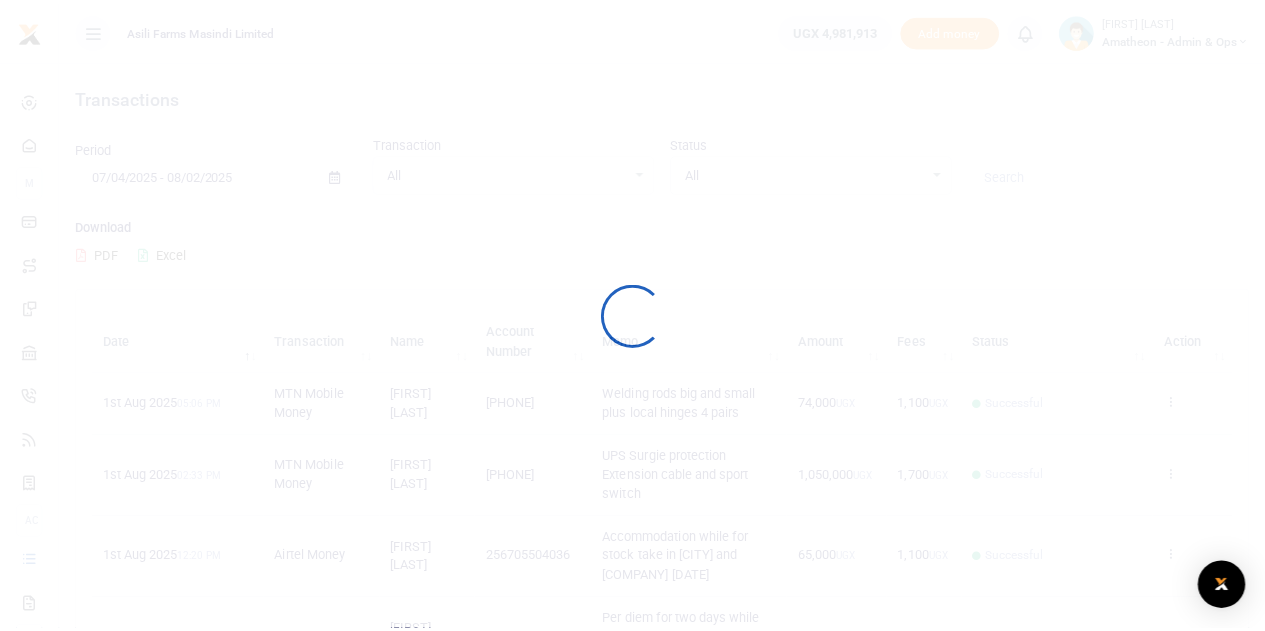 scroll, scrollTop: 0, scrollLeft: 0, axis: both 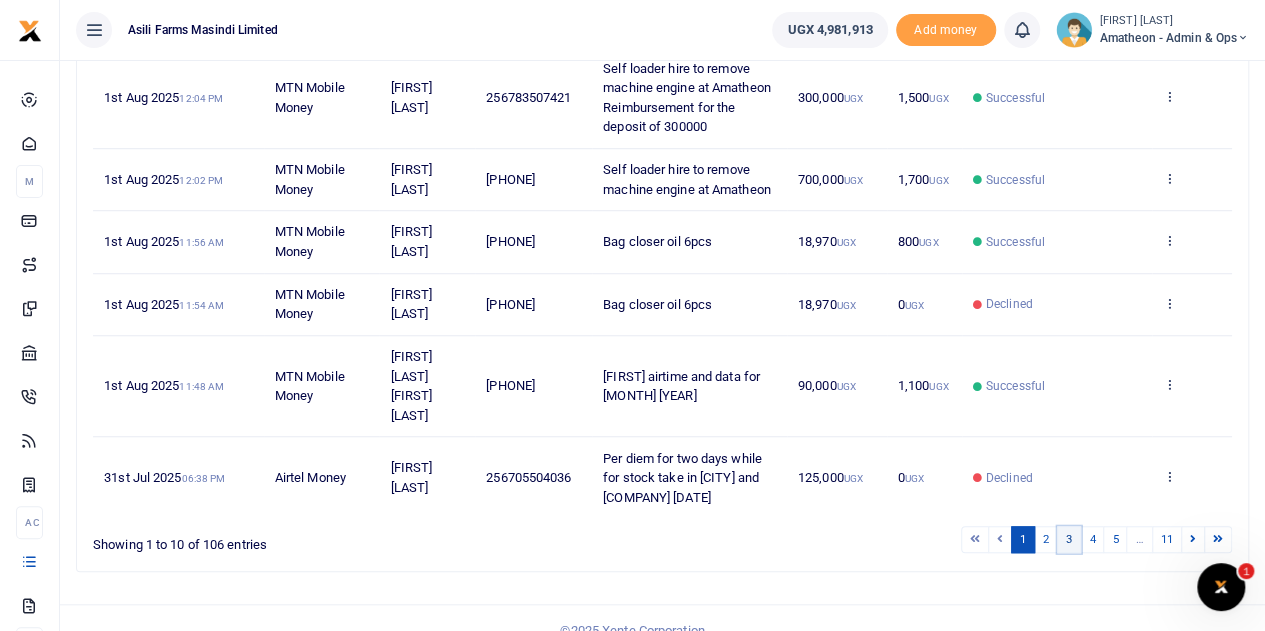 click on "3" at bounding box center (1069, 539) 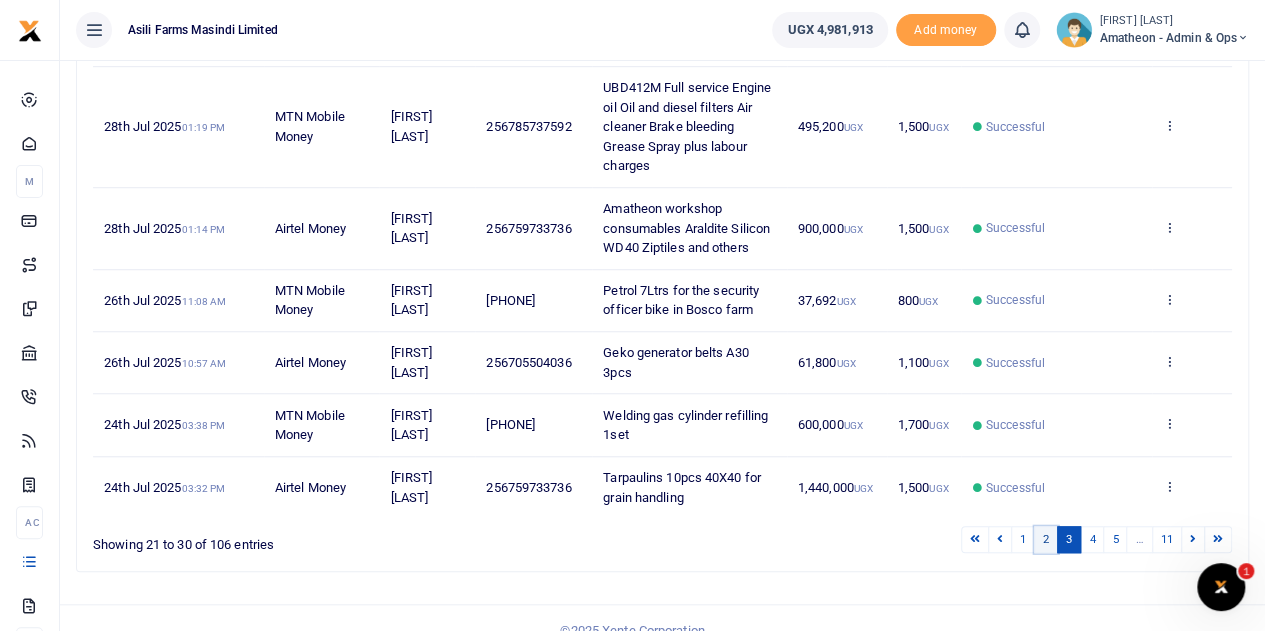 click on "2" at bounding box center [1046, 539] 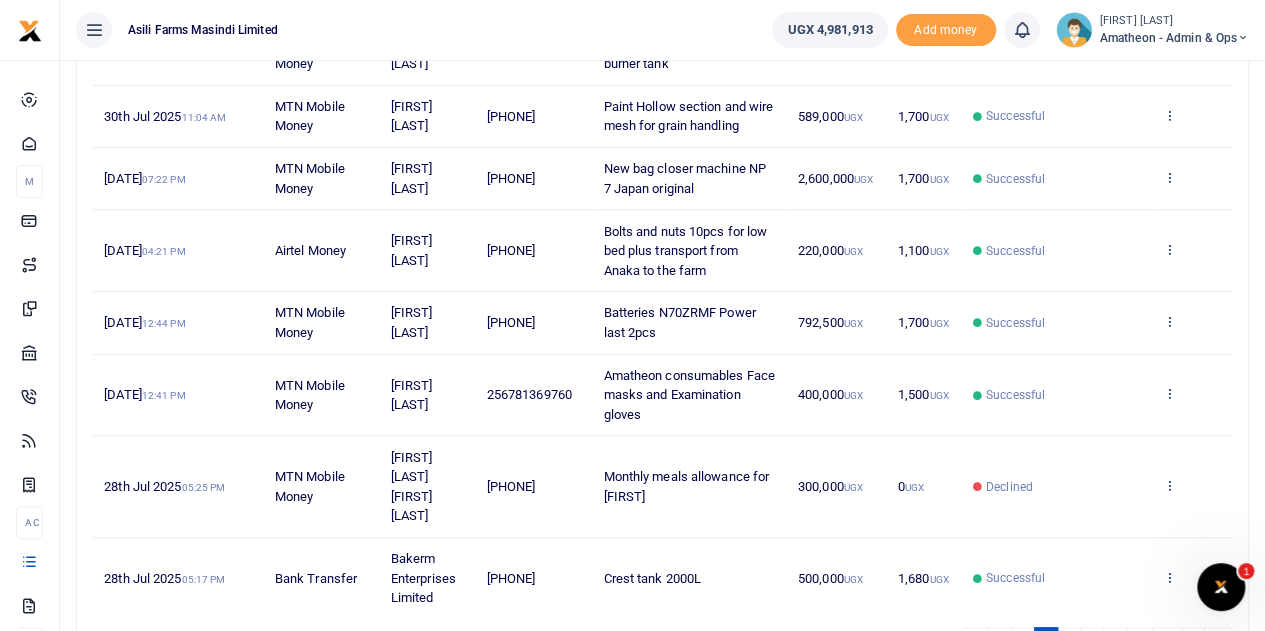 scroll, scrollTop: 575, scrollLeft: 0, axis: vertical 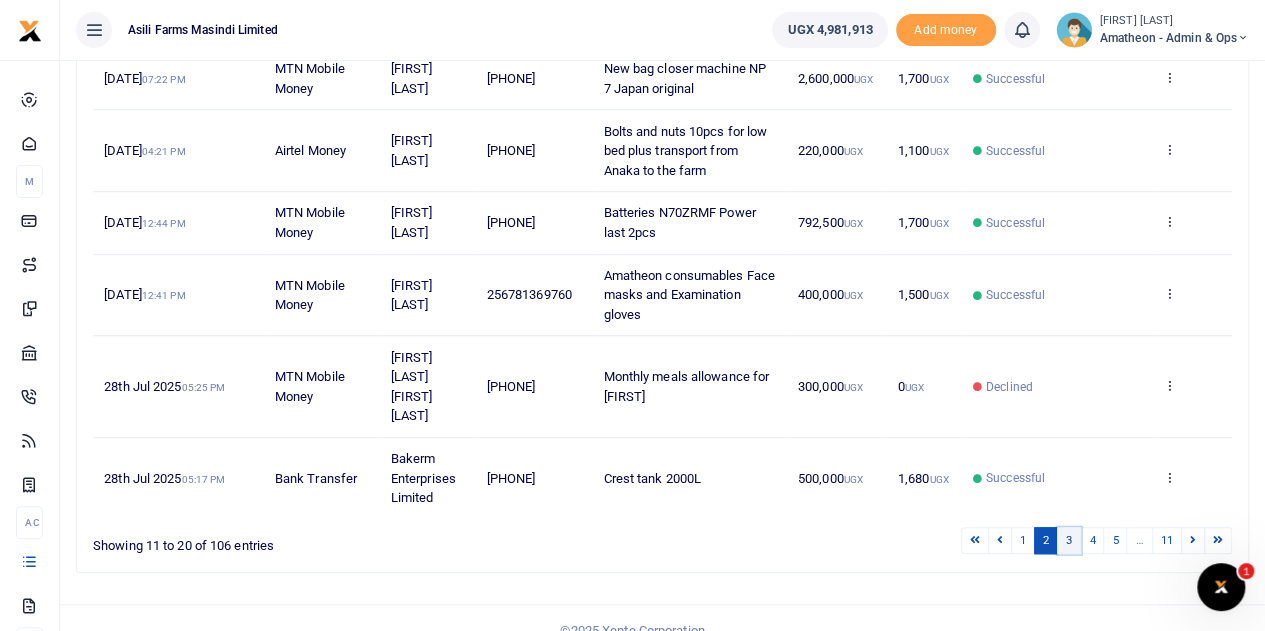 click on "3" at bounding box center (1069, 540) 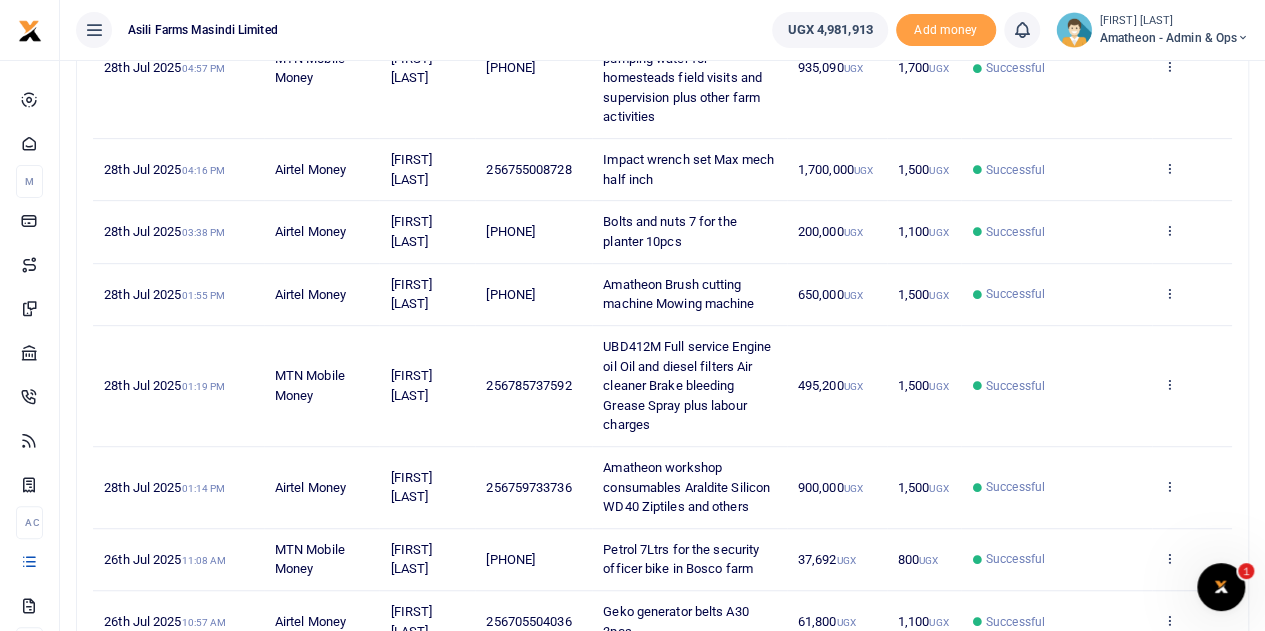 scroll, scrollTop: 275, scrollLeft: 0, axis: vertical 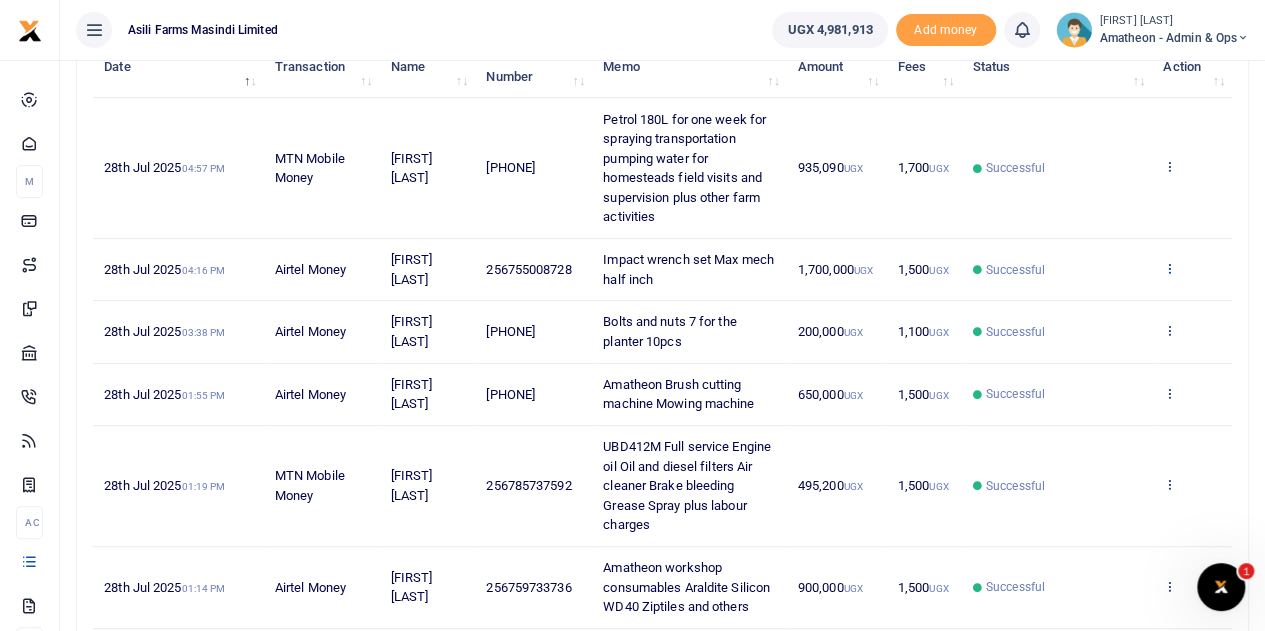 click at bounding box center (1169, 268) 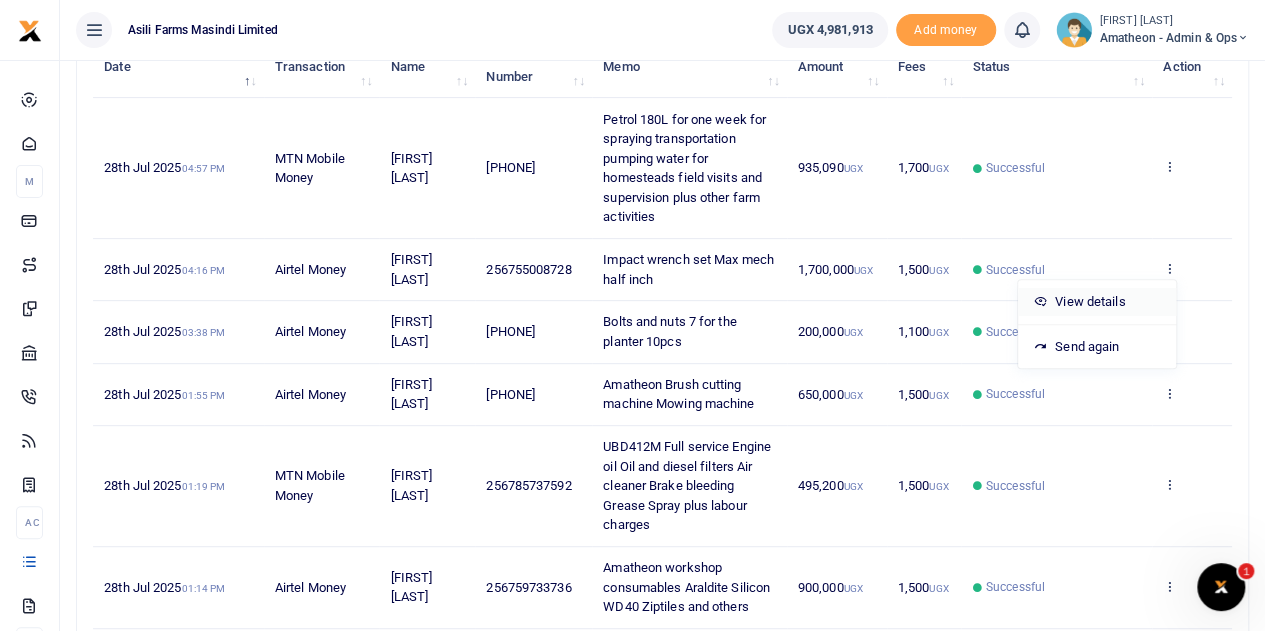 click on "View details" at bounding box center (1097, 302) 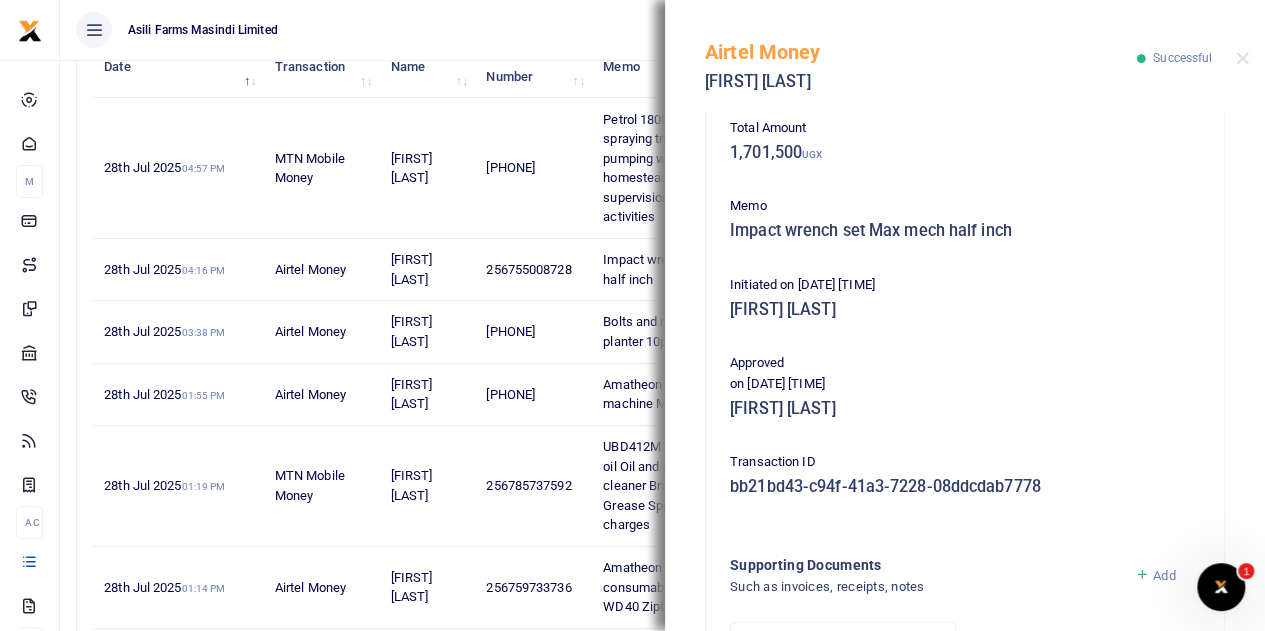scroll, scrollTop: 516, scrollLeft: 0, axis: vertical 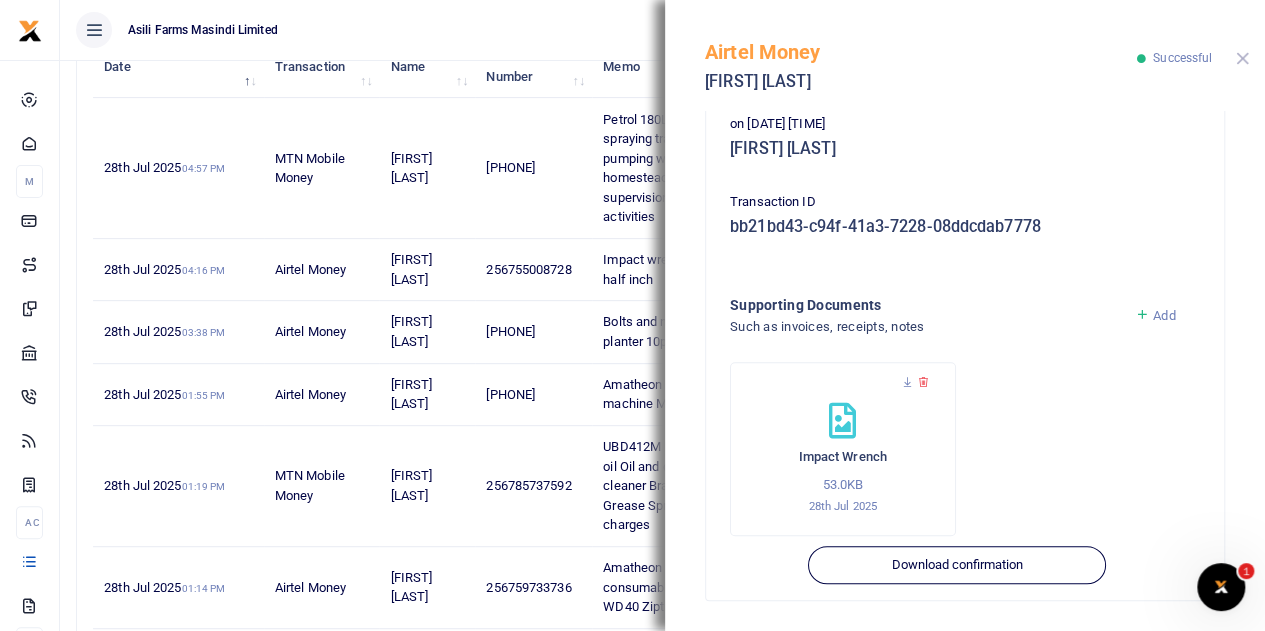 click at bounding box center [1242, 58] 